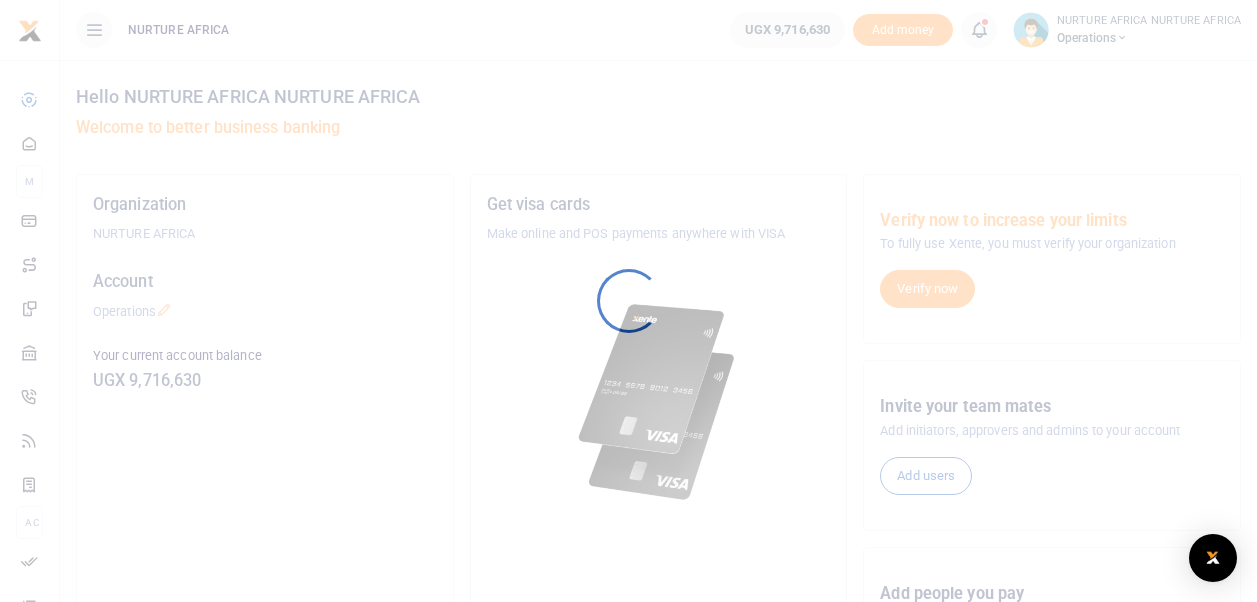 scroll, scrollTop: 0, scrollLeft: 0, axis: both 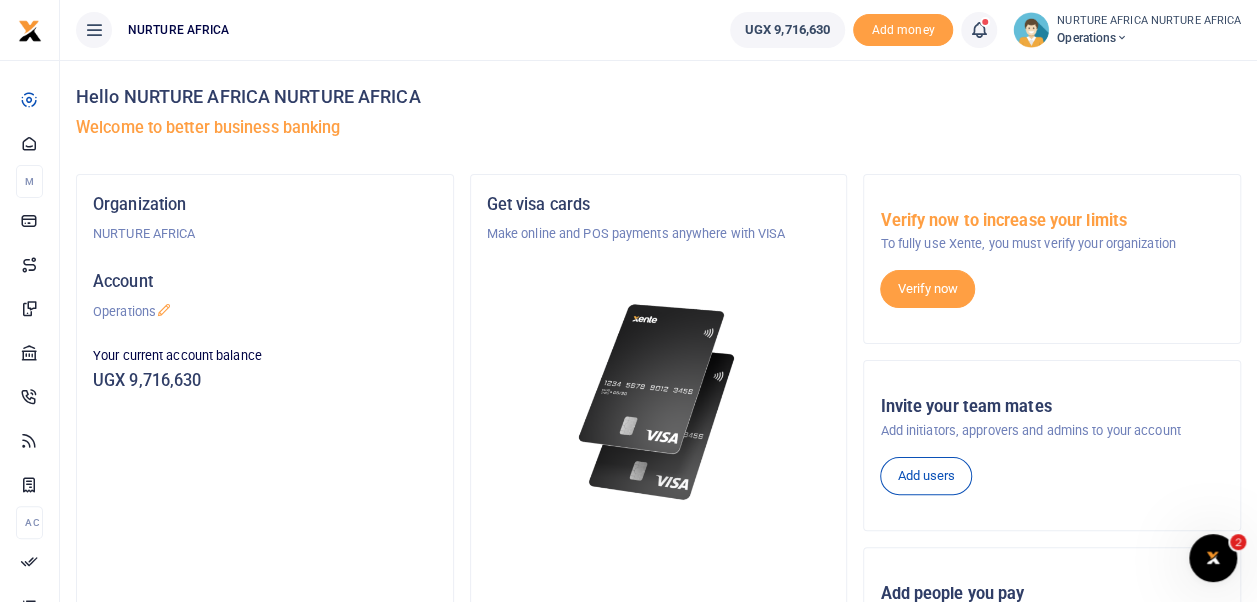 click at bounding box center (979, 30) 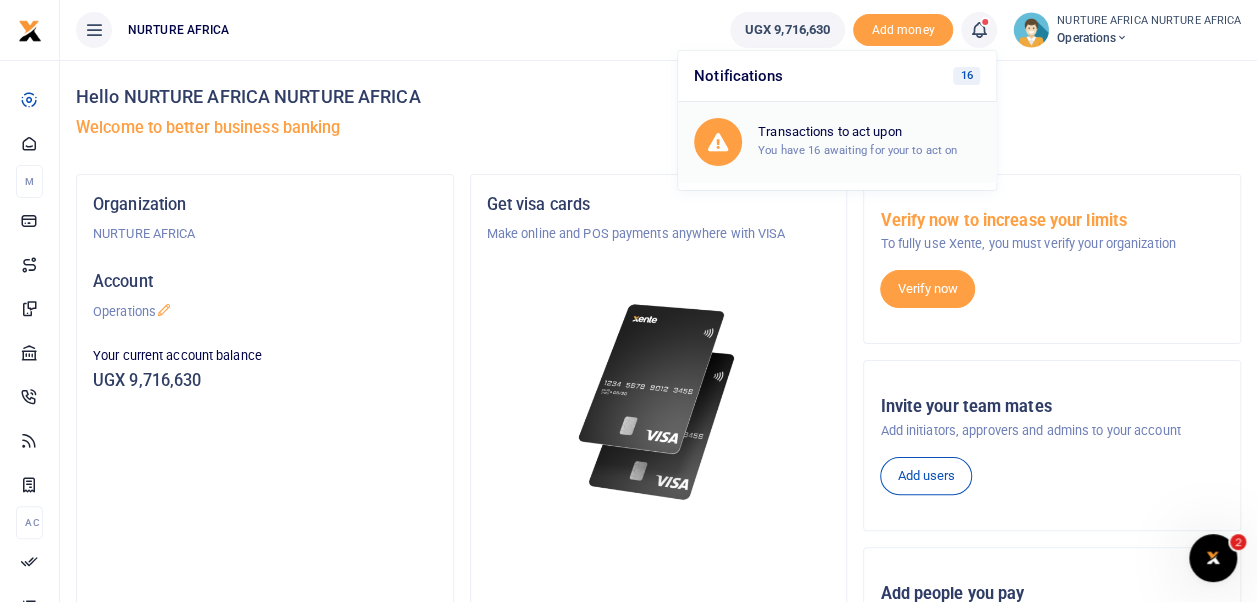 click on "Transactions to act upon
You have 16 awaiting for your to act on" at bounding box center (869, 141) 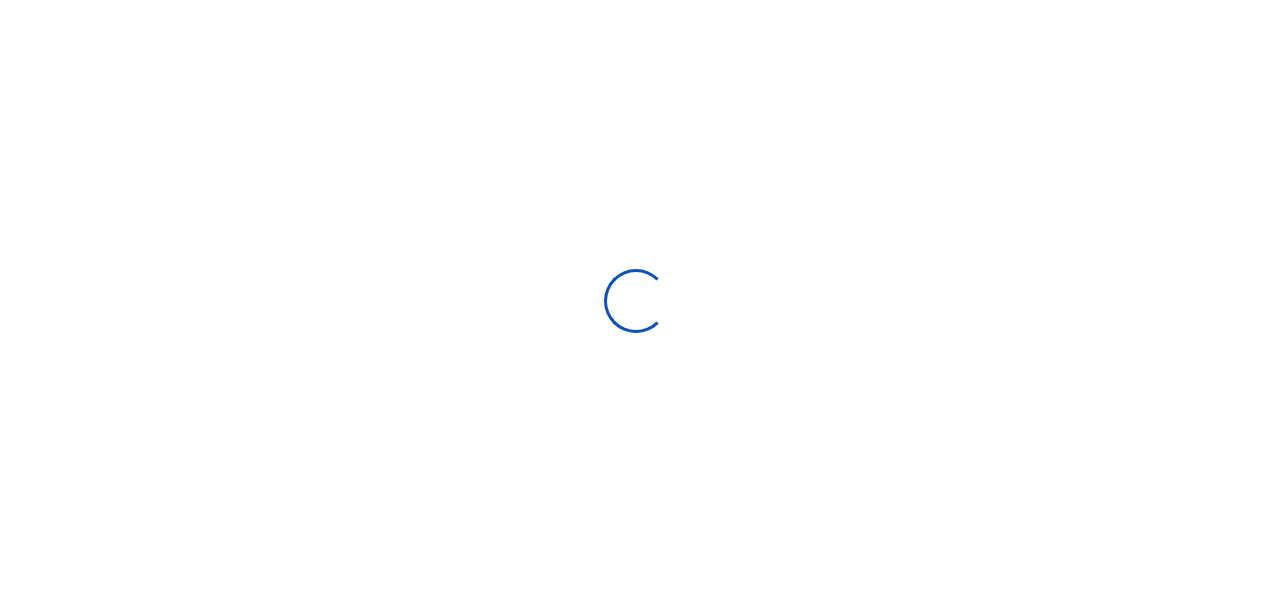 scroll, scrollTop: 0, scrollLeft: 0, axis: both 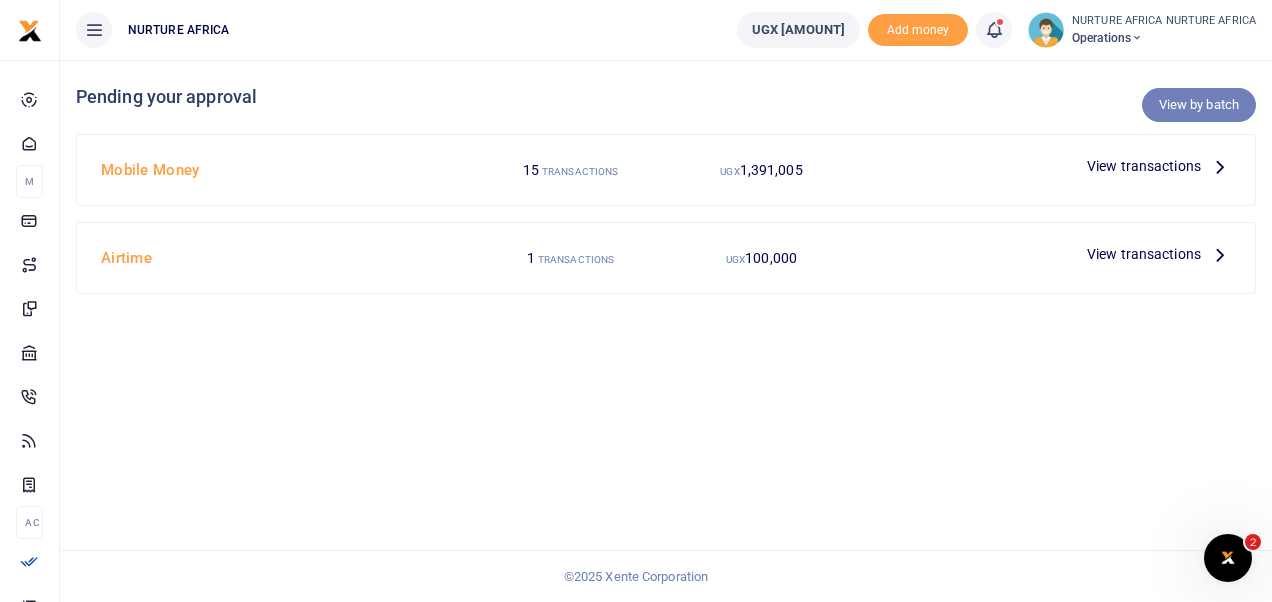 drag, startPoint x: 1158, startPoint y: 164, endPoint x: 1176, endPoint y: 96, distance: 70.34202 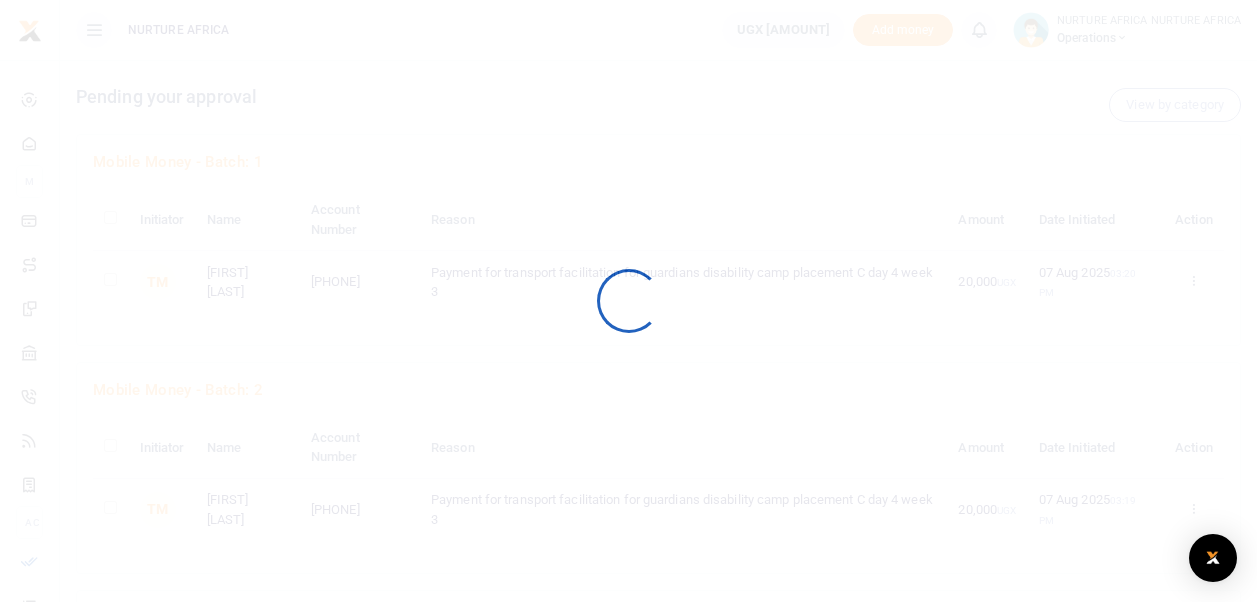 scroll, scrollTop: 0, scrollLeft: 0, axis: both 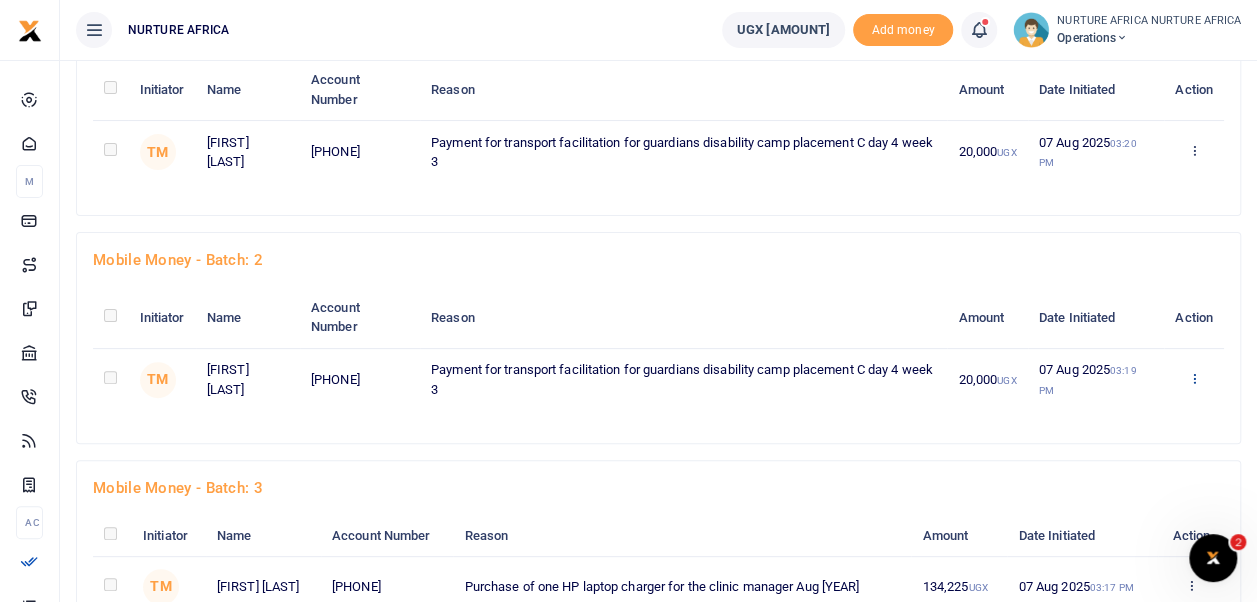 click at bounding box center (1193, 150) 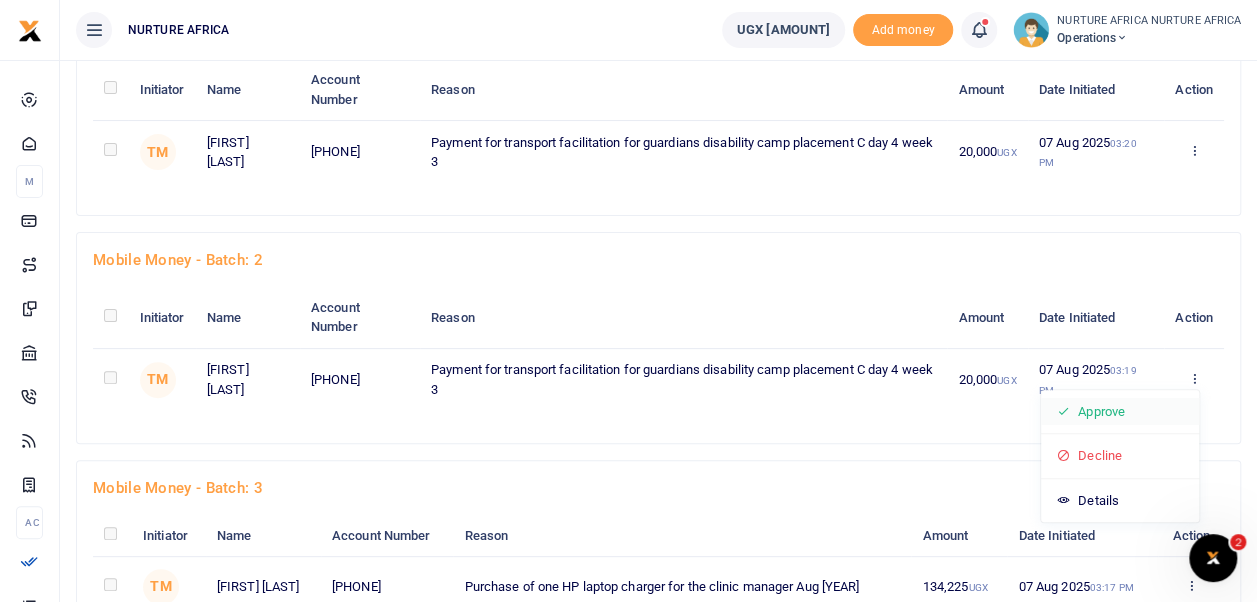 click on "Approve" at bounding box center (1120, 412) 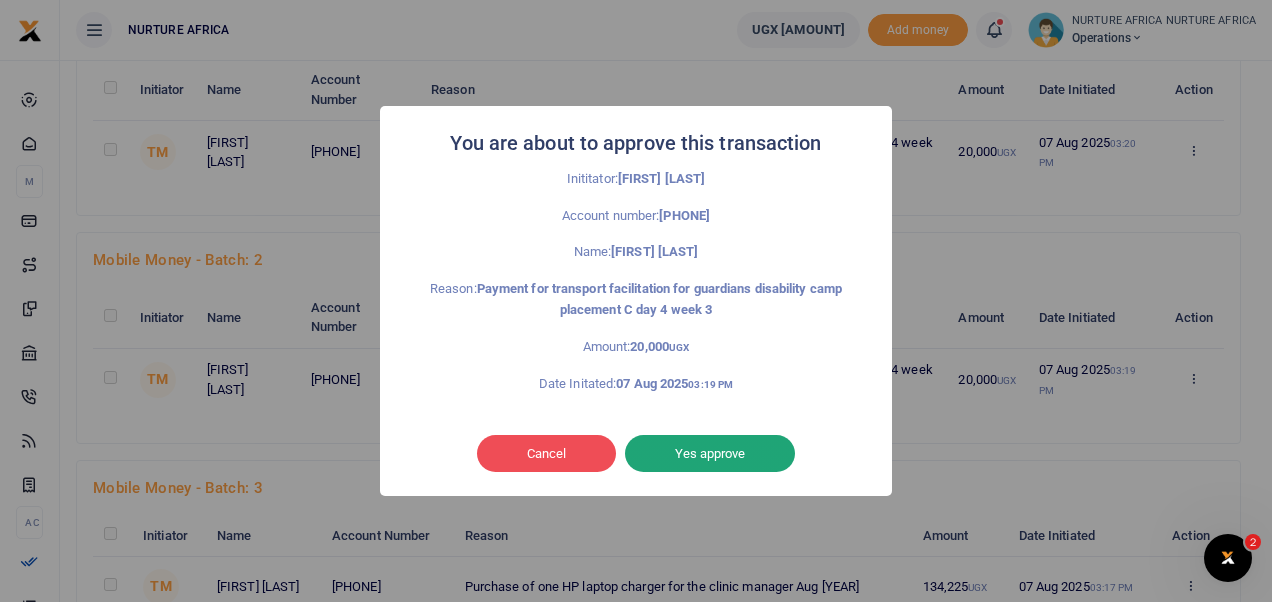 click on "Yes approve" at bounding box center [710, 454] 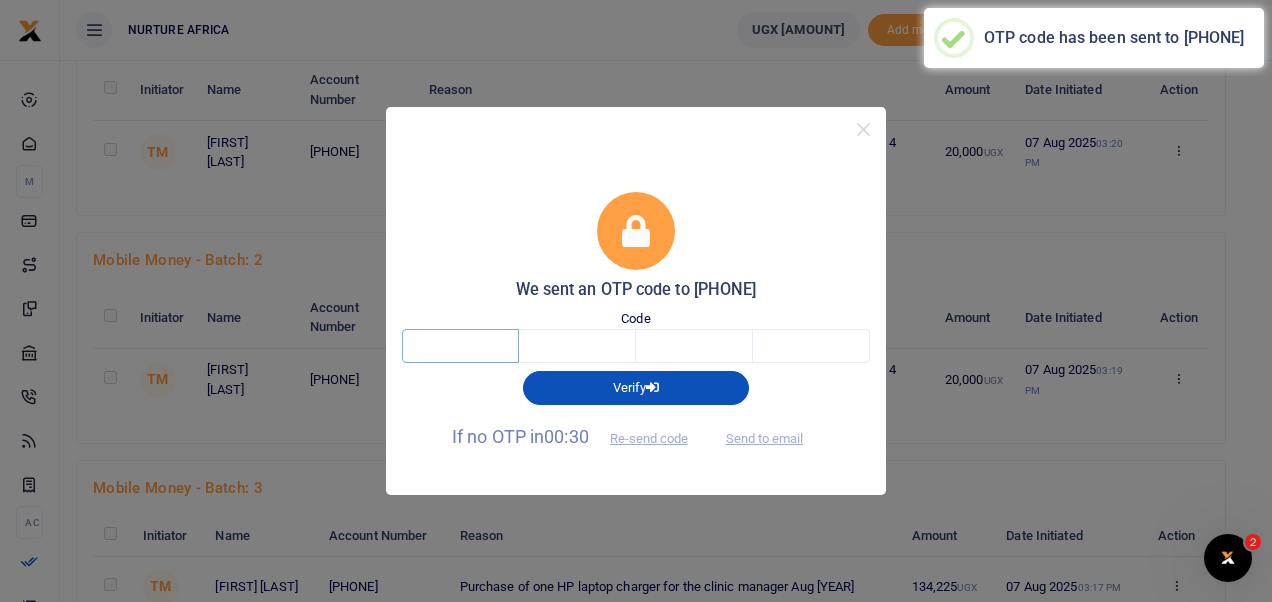 click at bounding box center (460, 346) 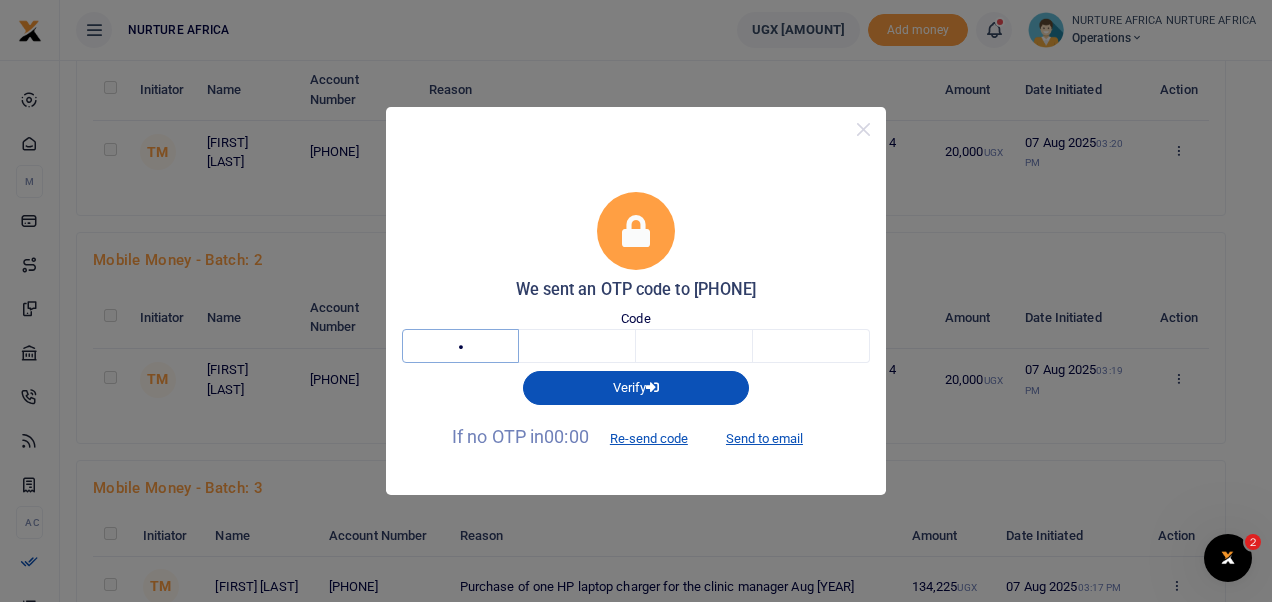 type on "1" 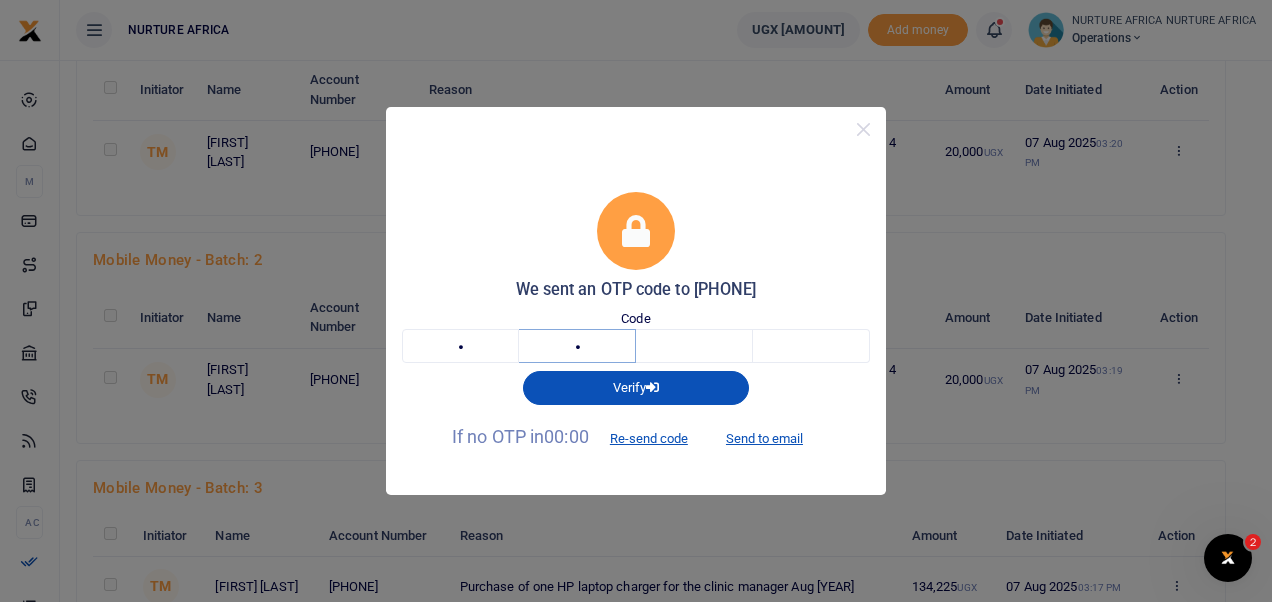 type on "9" 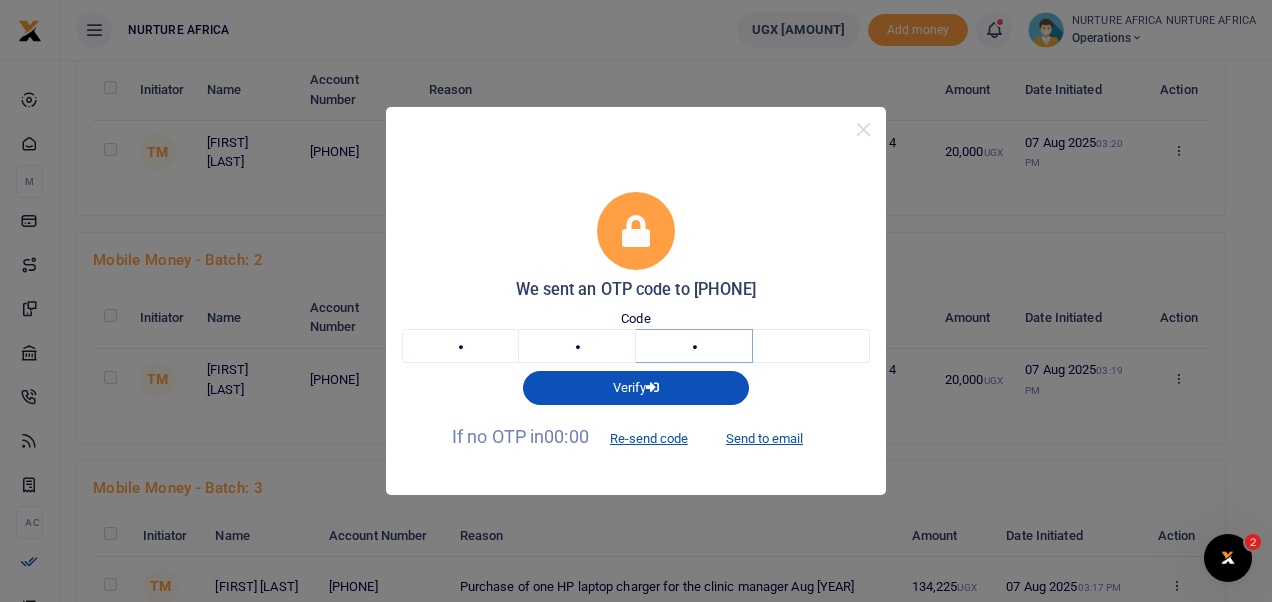 type on "4" 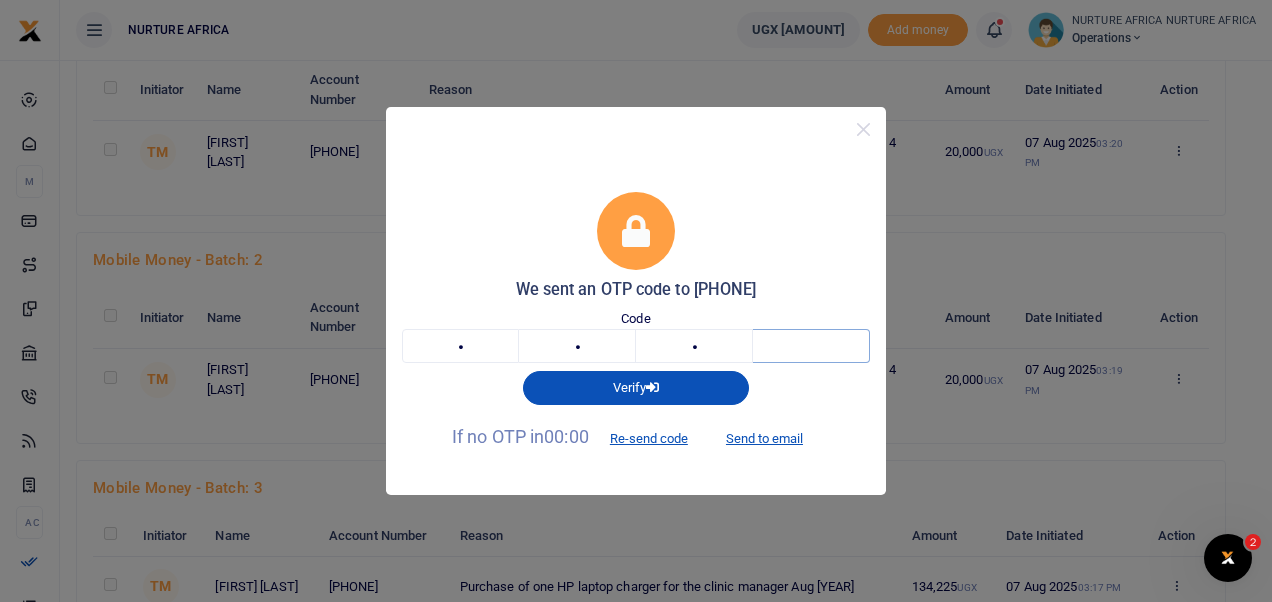type on "0" 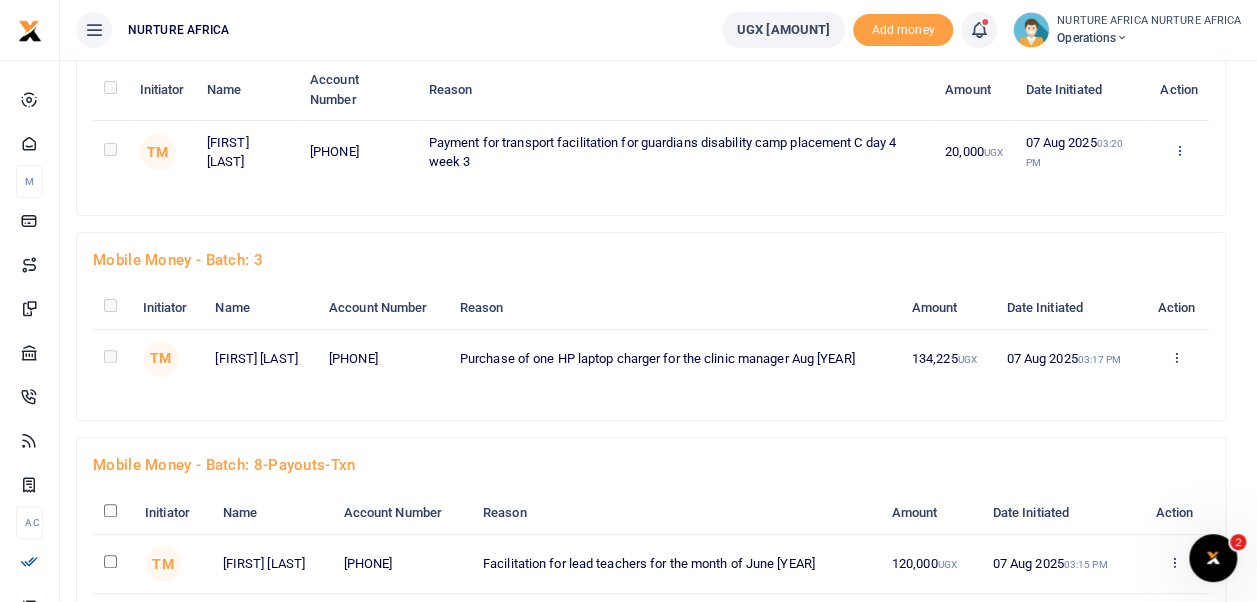 click at bounding box center (1178, 150) 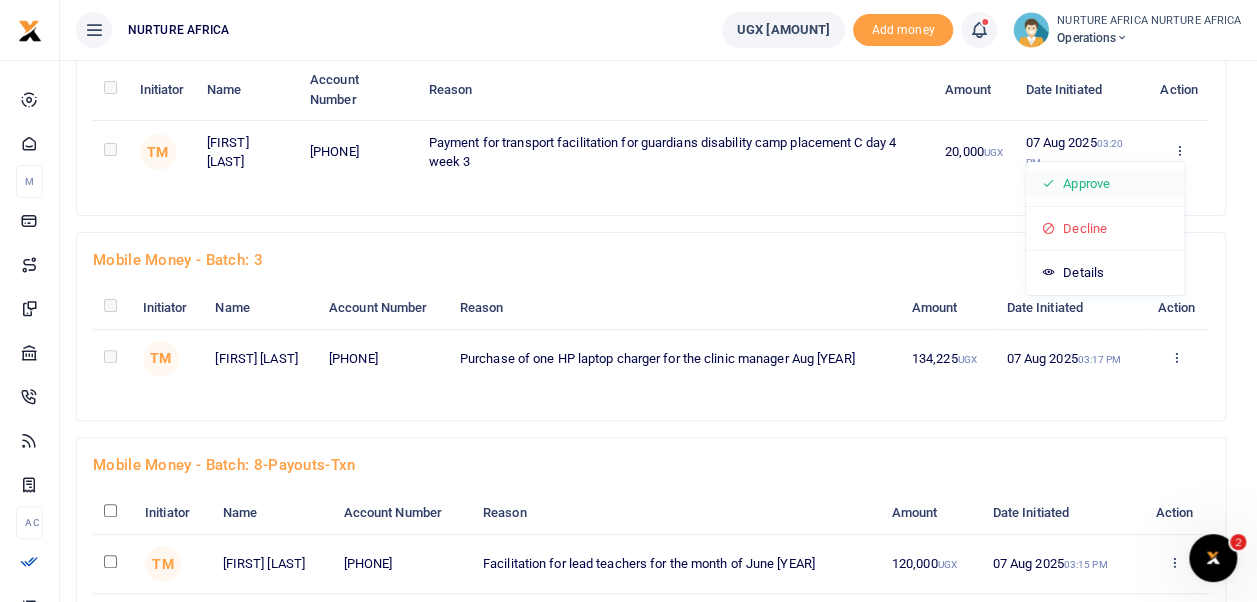 click on "Approve" at bounding box center (1105, 184) 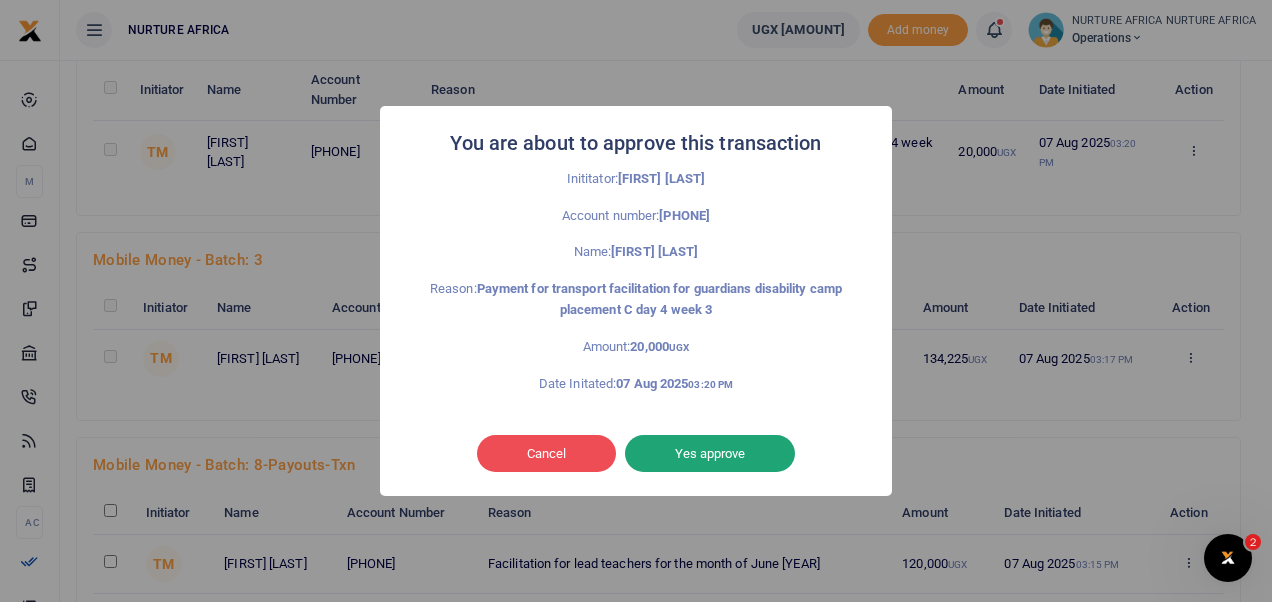 click on "Yes approve" at bounding box center (710, 454) 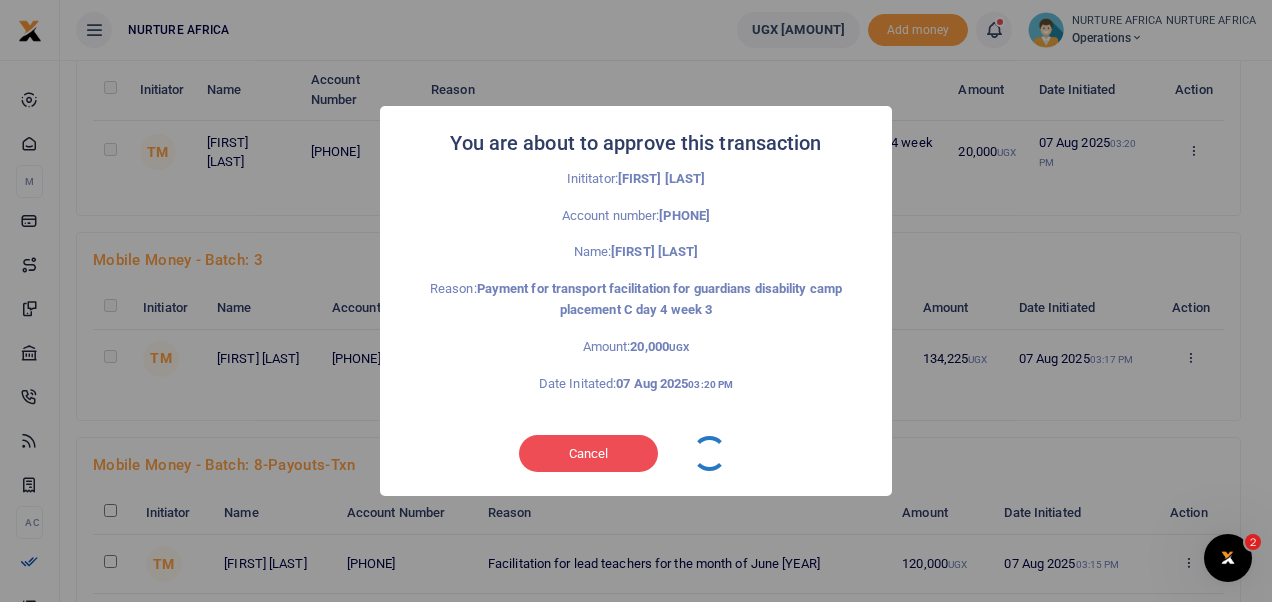 type 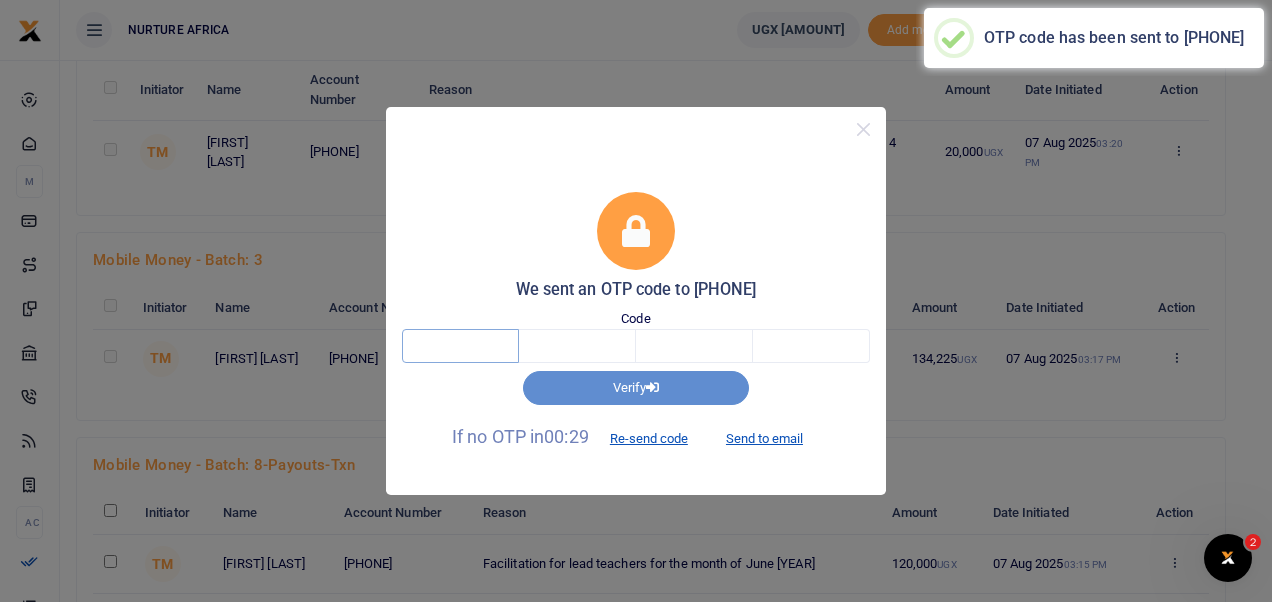 click at bounding box center [460, 346] 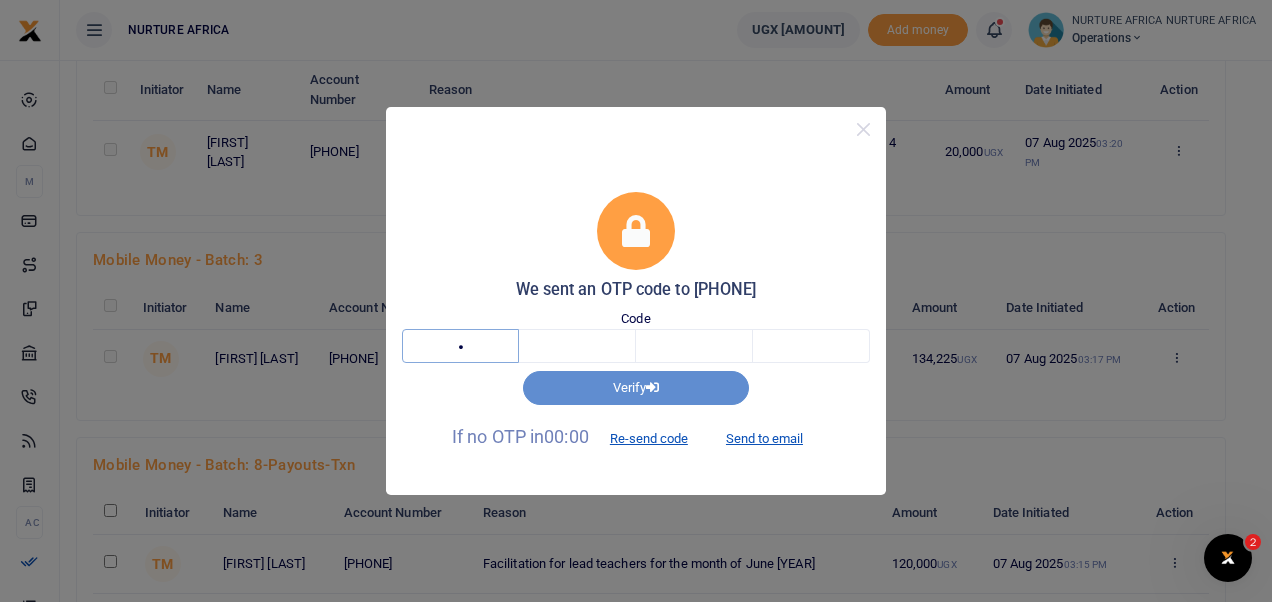 type on "4" 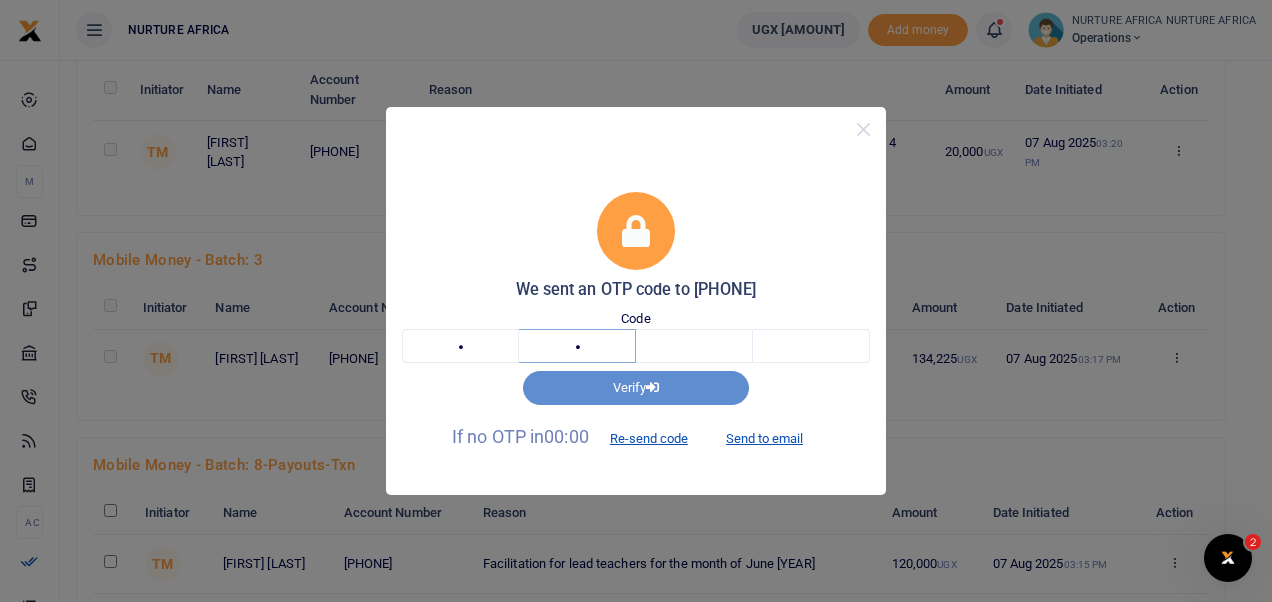 type on "6" 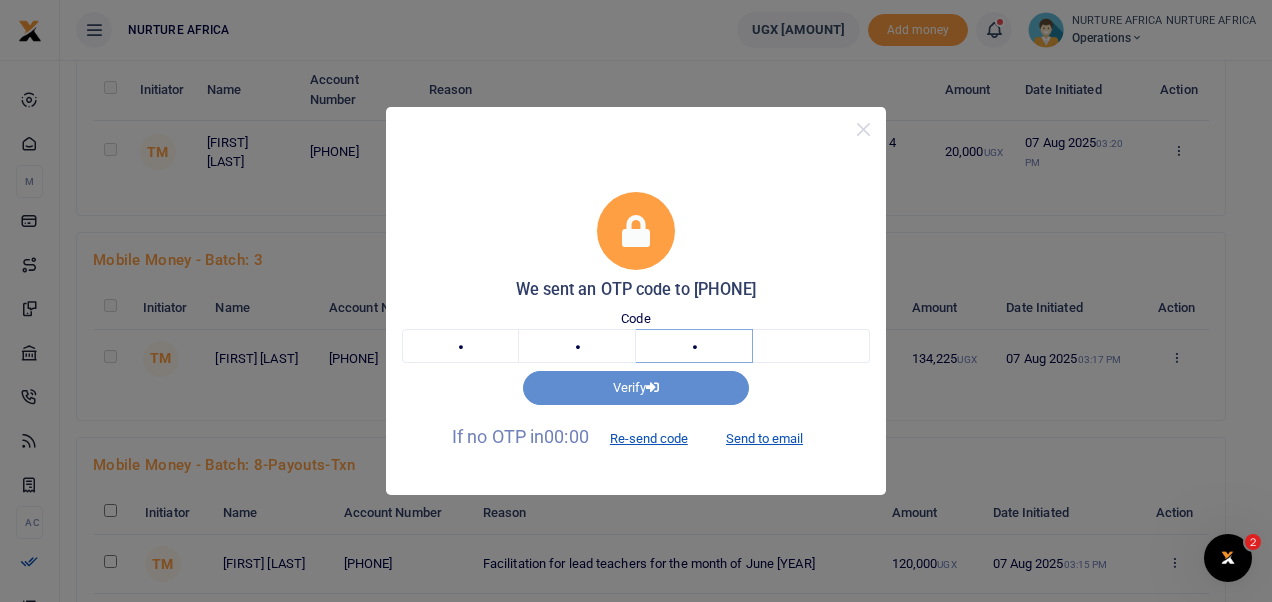 type on "4" 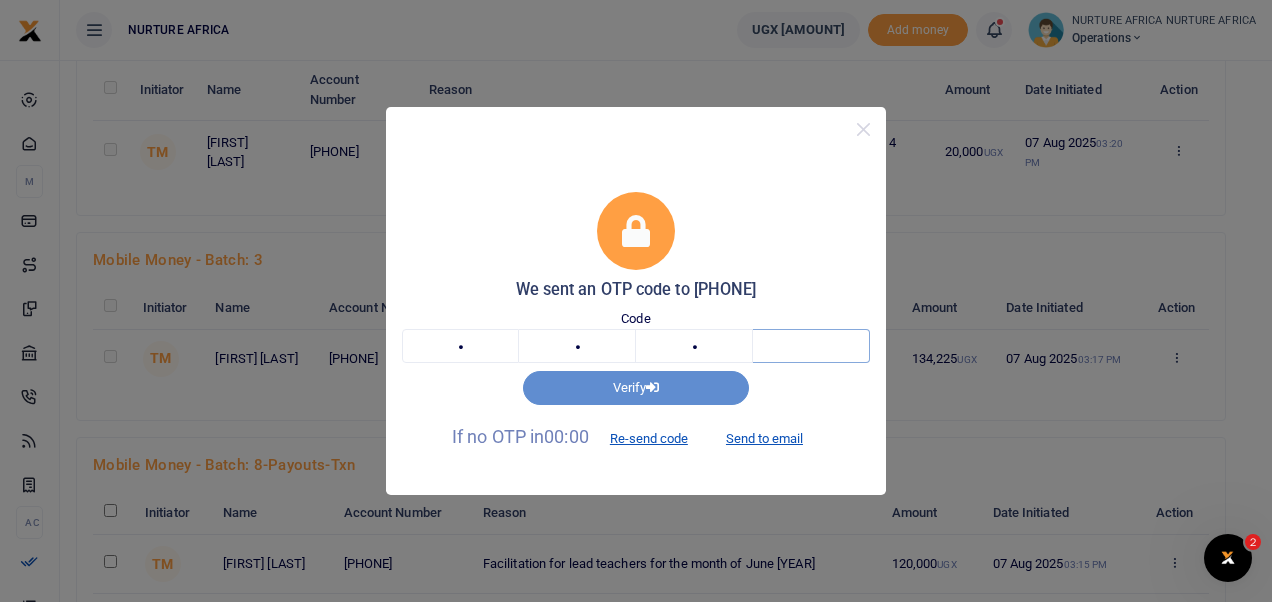 type on "5" 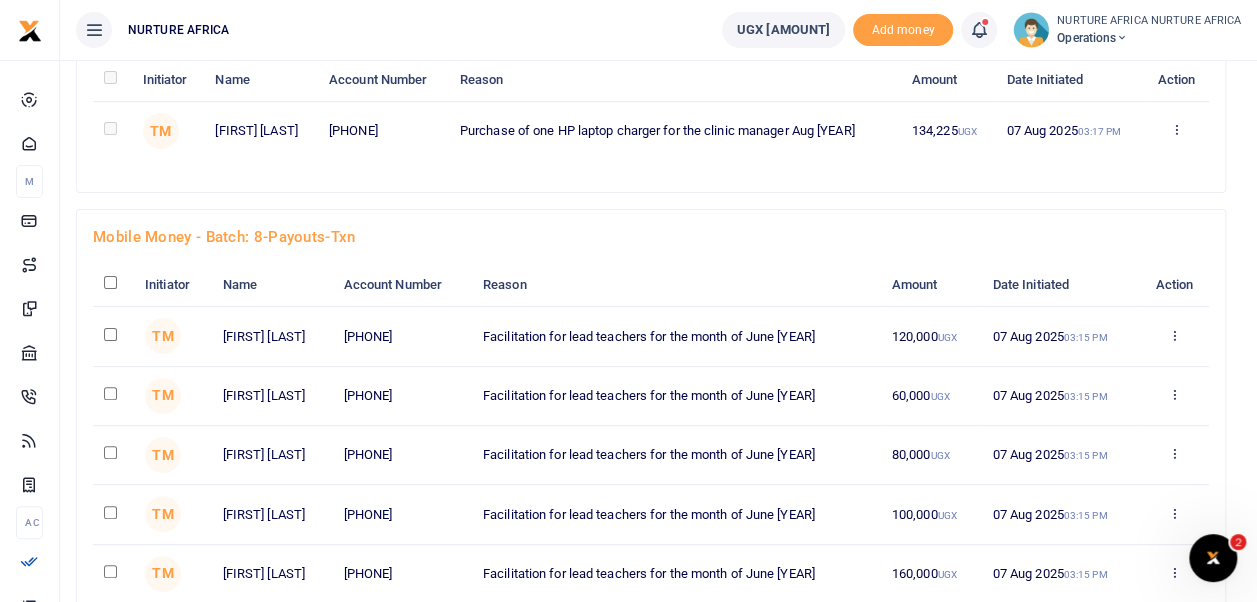 click on "Facilitation for lead teachers for the month of June 2025" at bounding box center (676, 395) 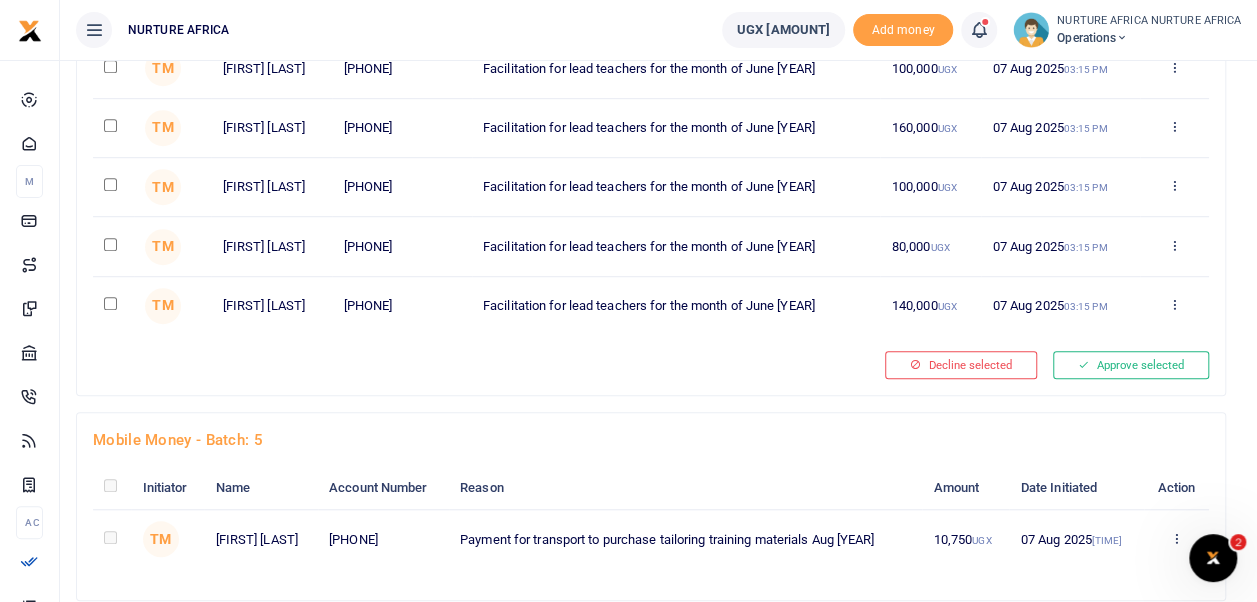 click at bounding box center [110, 303] 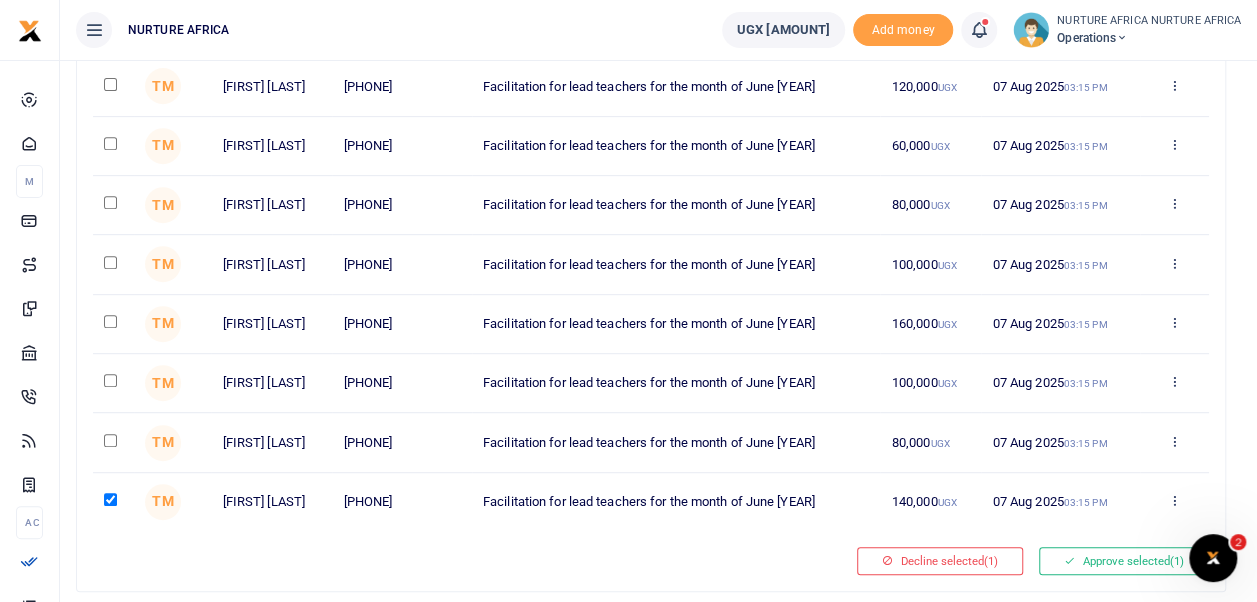 scroll, scrollTop: 386, scrollLeft: 0, axis: vertical 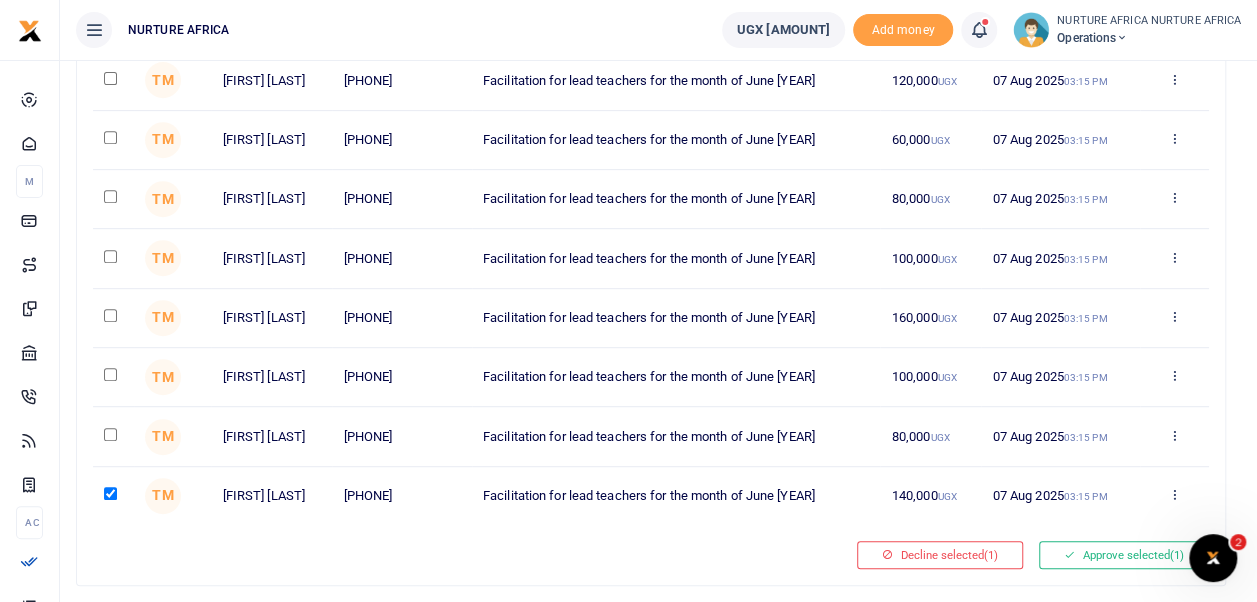 click at bounding box center (110, 374) 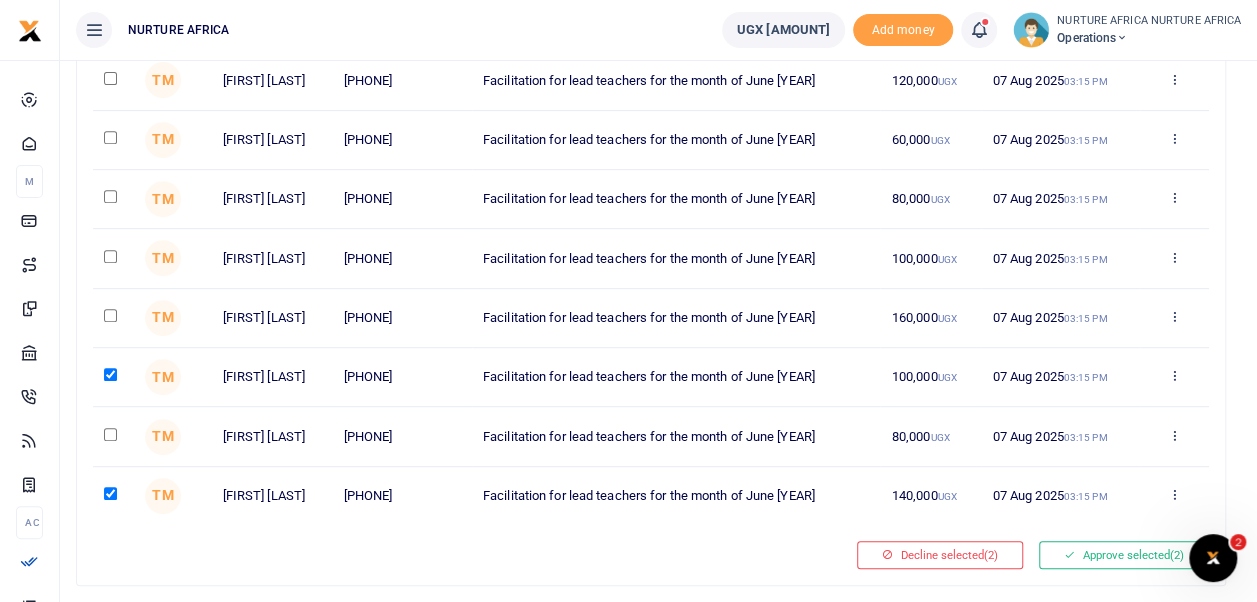 click at bounding box center (110, 315) 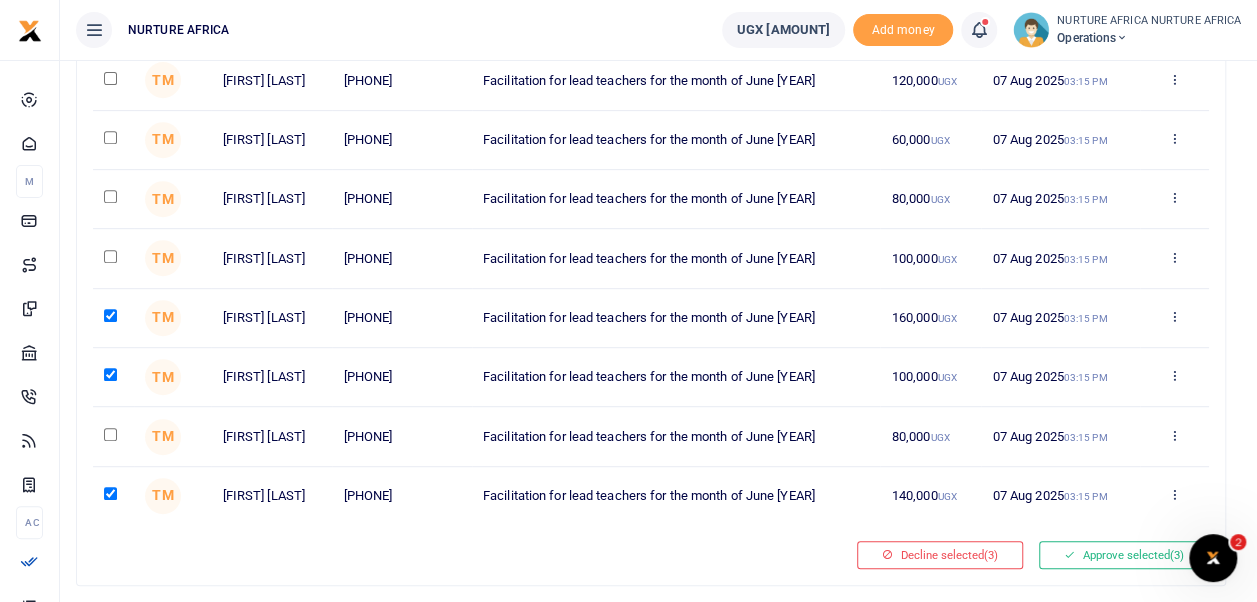 click at bounding box center [110, -128] 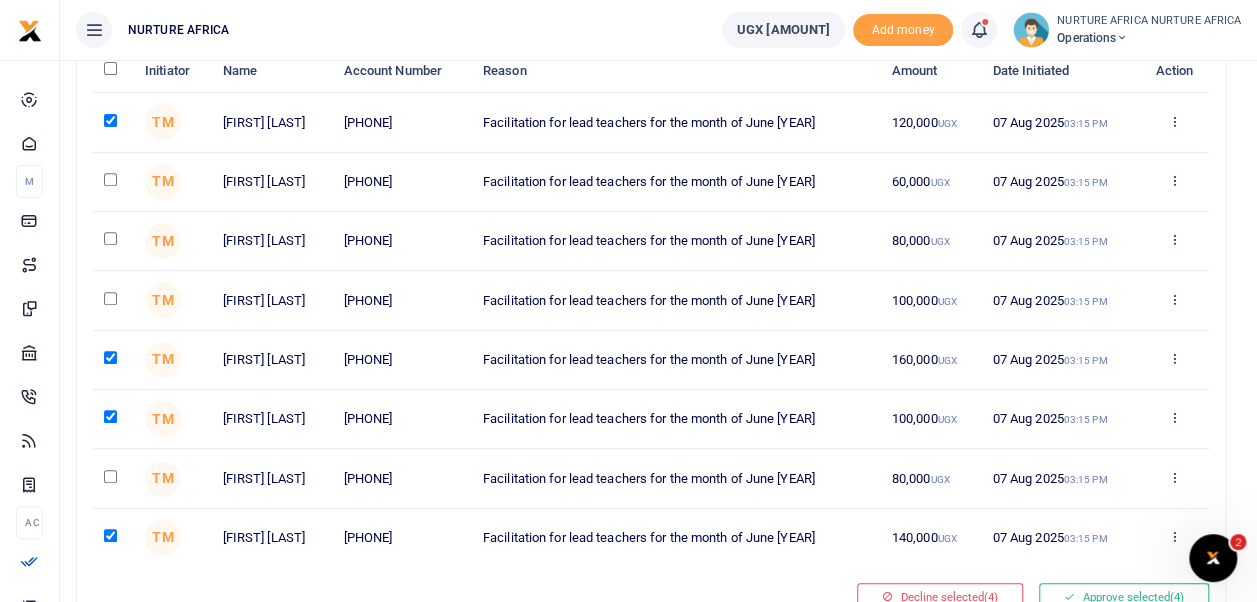 scroll, scrollTop: 342, scrollLeft: 0, axis: vertical 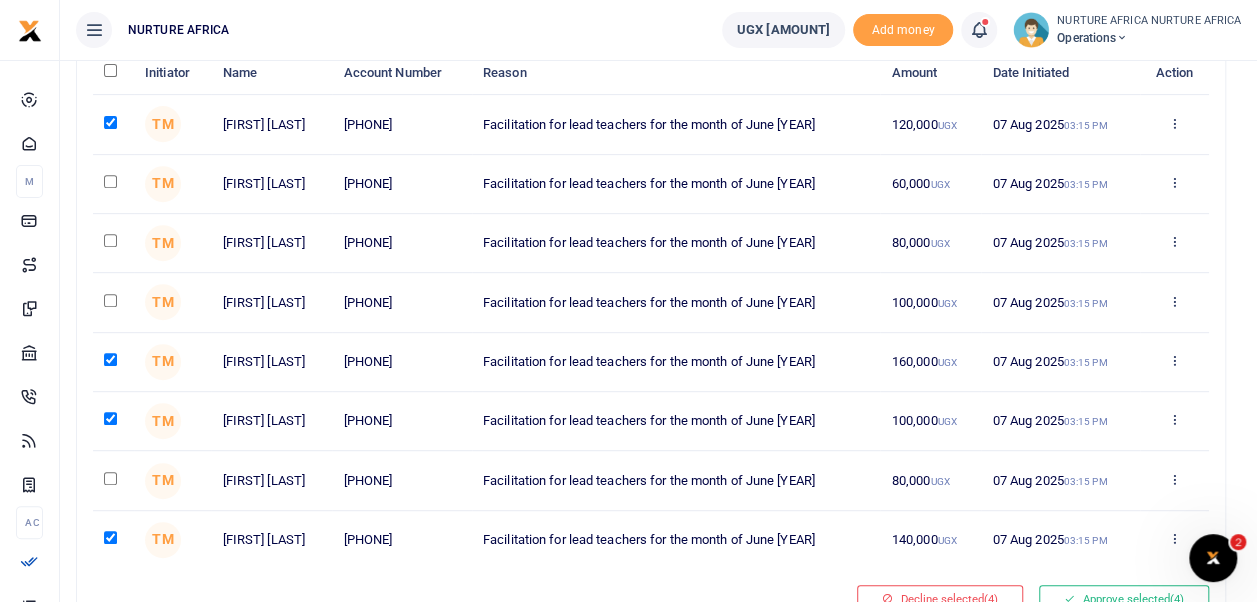 click at bounding box center (110, 240) 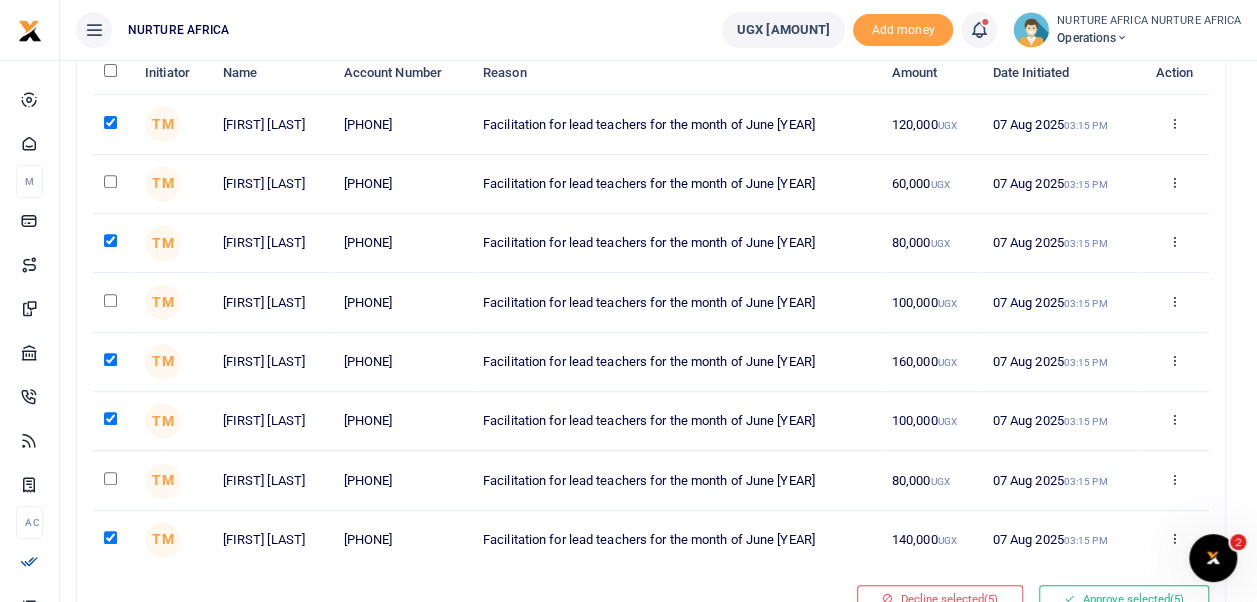 click at bounding box center [110, 181] 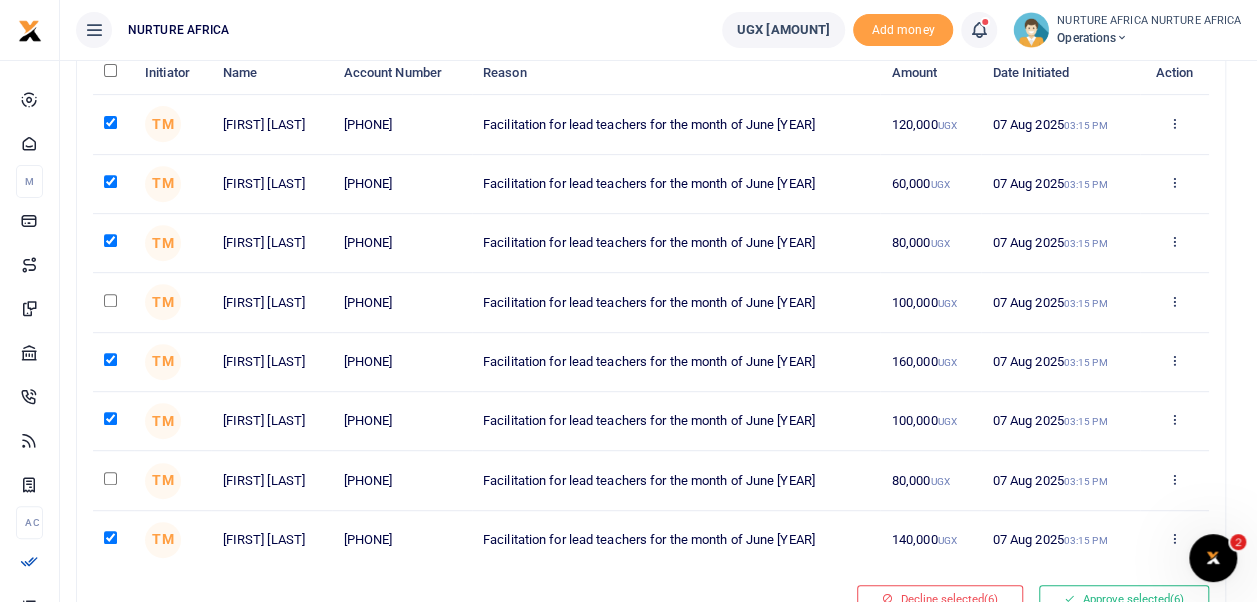 click at bounding box center (110, 478) 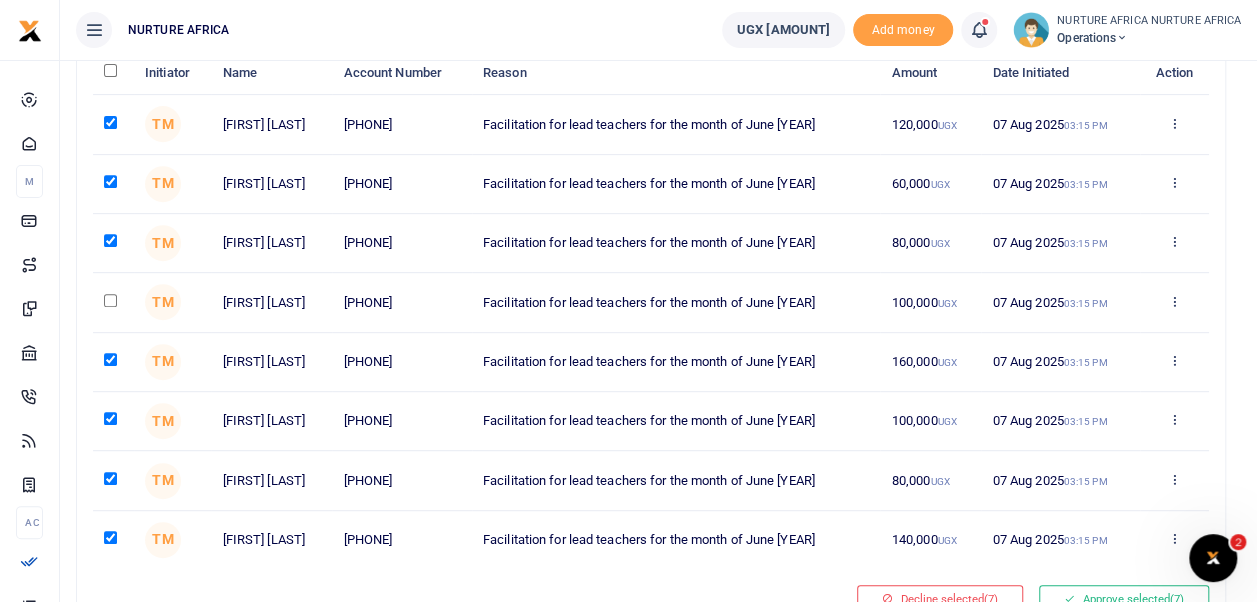click at bounding box center [110, 300] 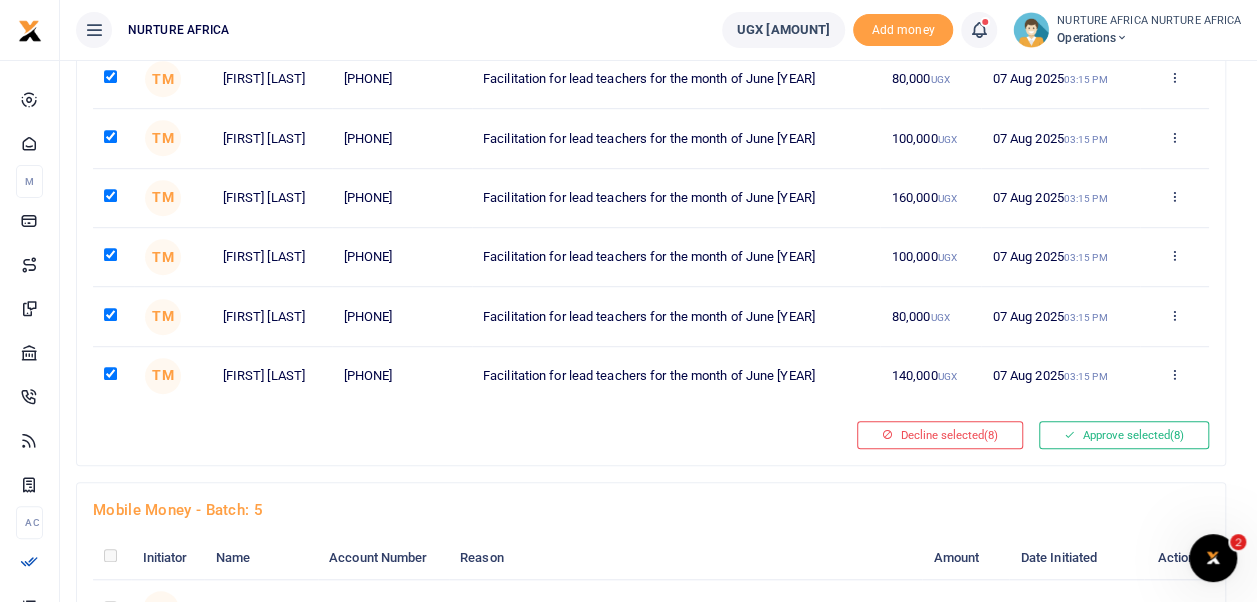 scroll, scrollTop: 511, scrollLeft: 0, axis: vertical 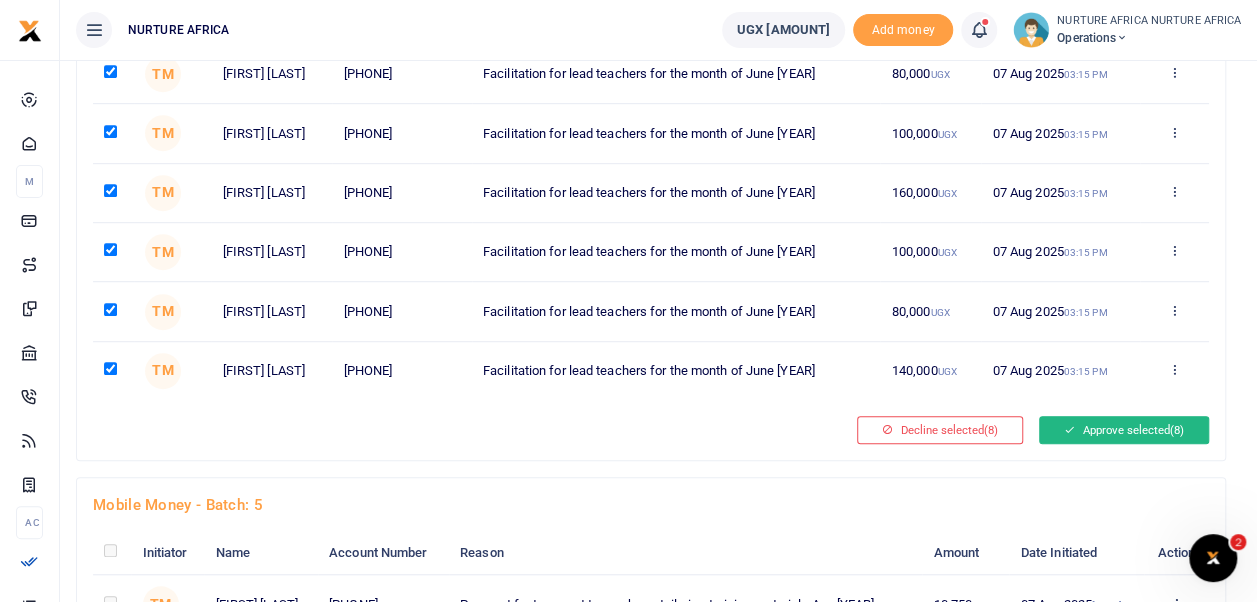 click on "Approve selected  (8)" at bounding box center [1124, 430] 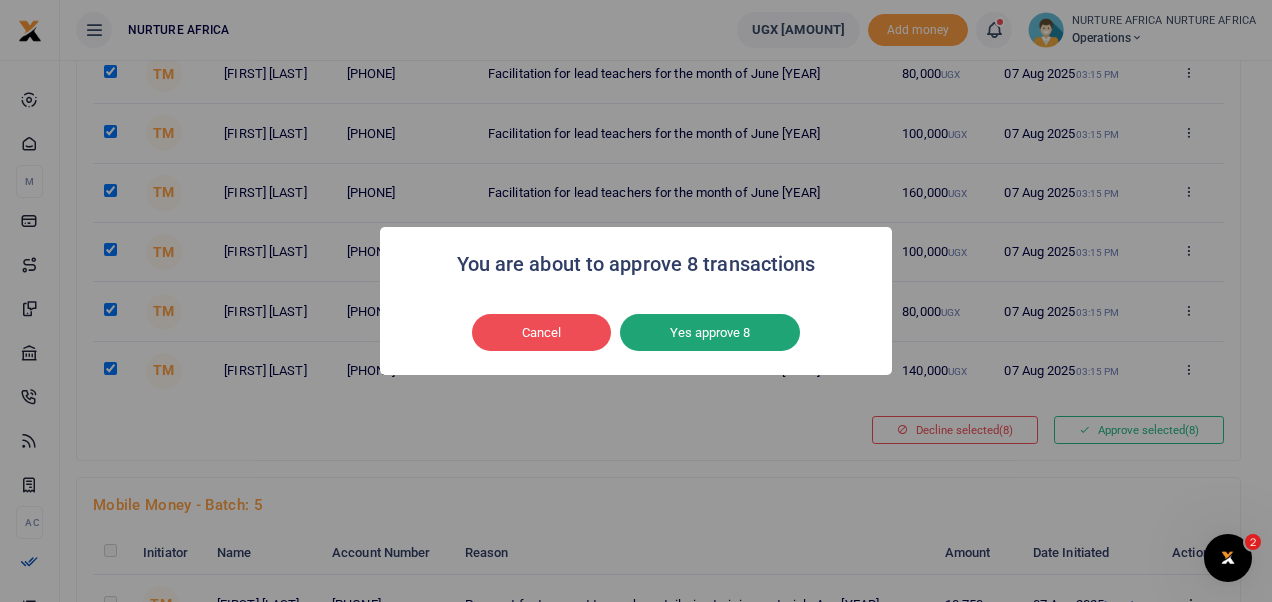 click on "Yes approve 8" at bounding box center [710, 333] 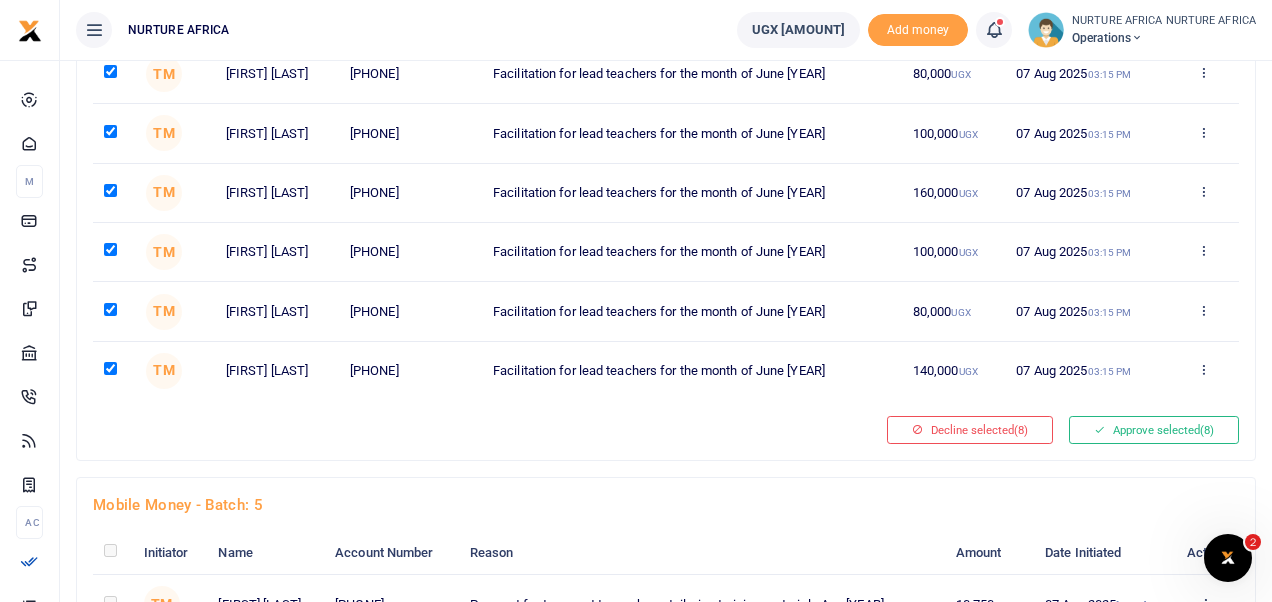 type 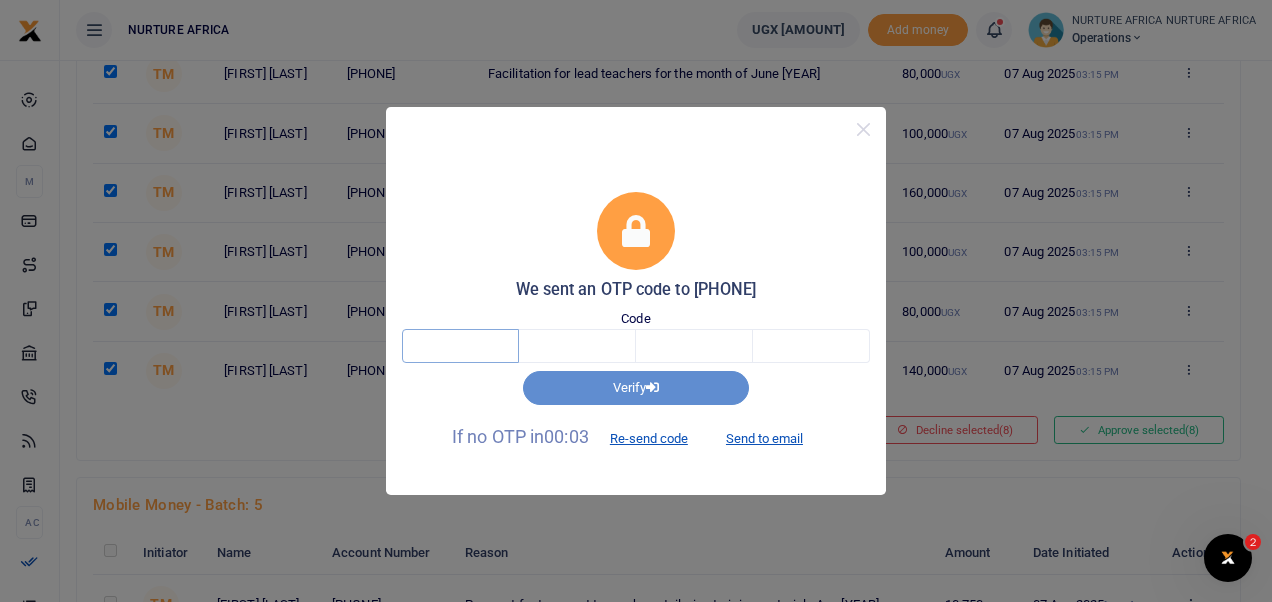 click at bounding box center (460, 346) 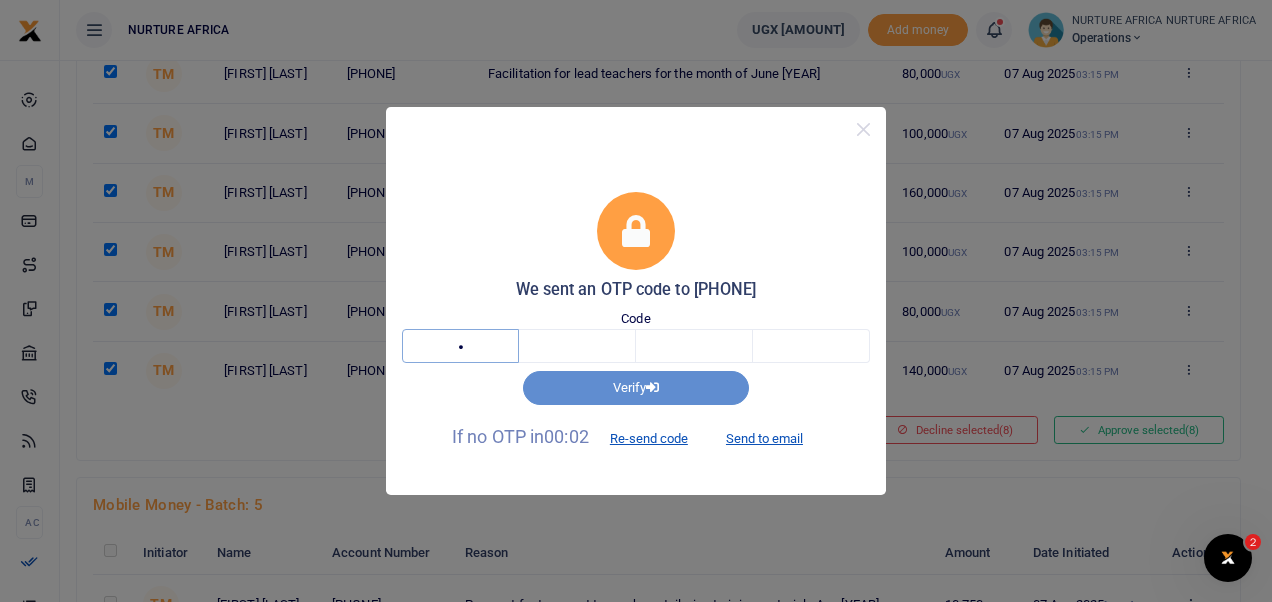 type on "2" 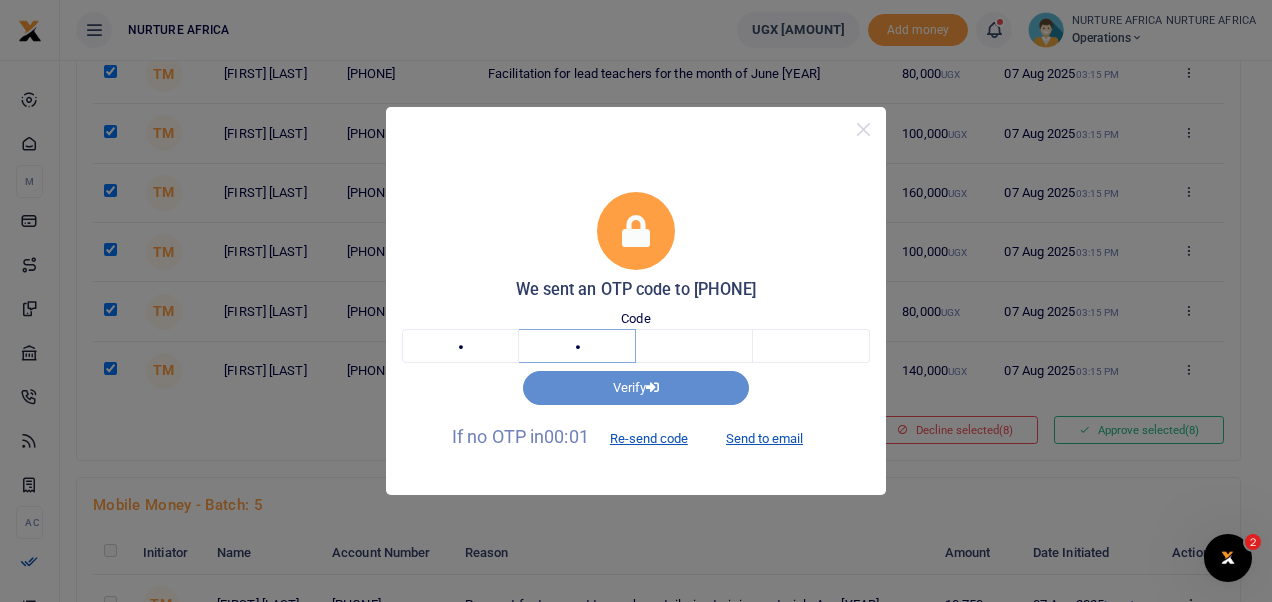 type on "6" 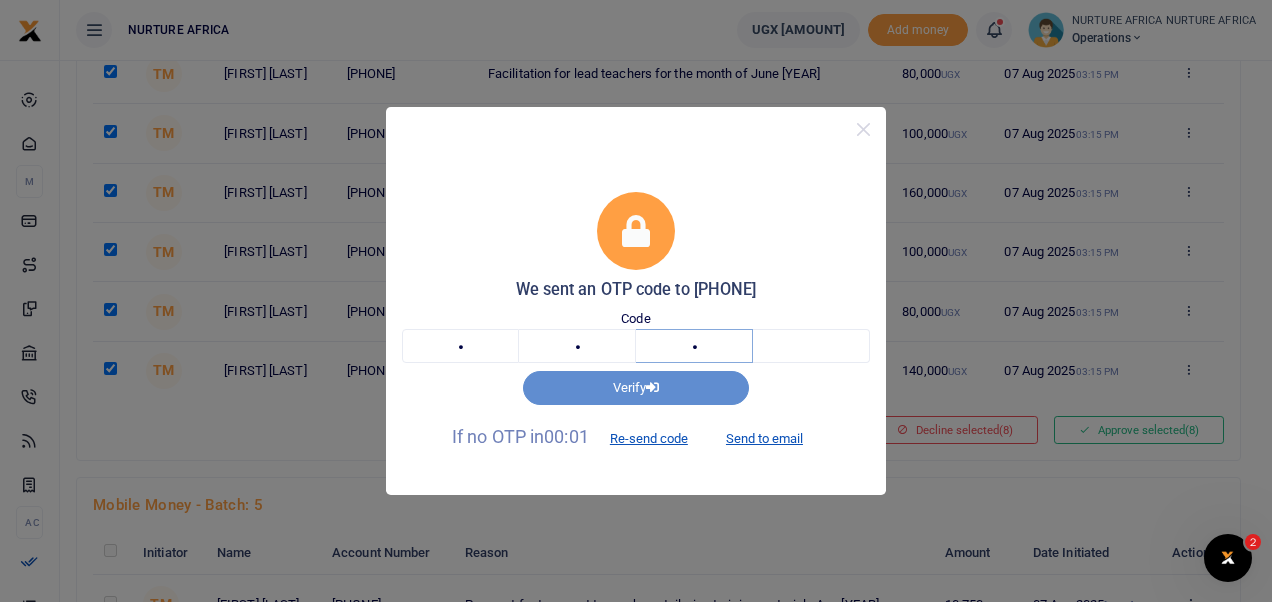 type on "2" 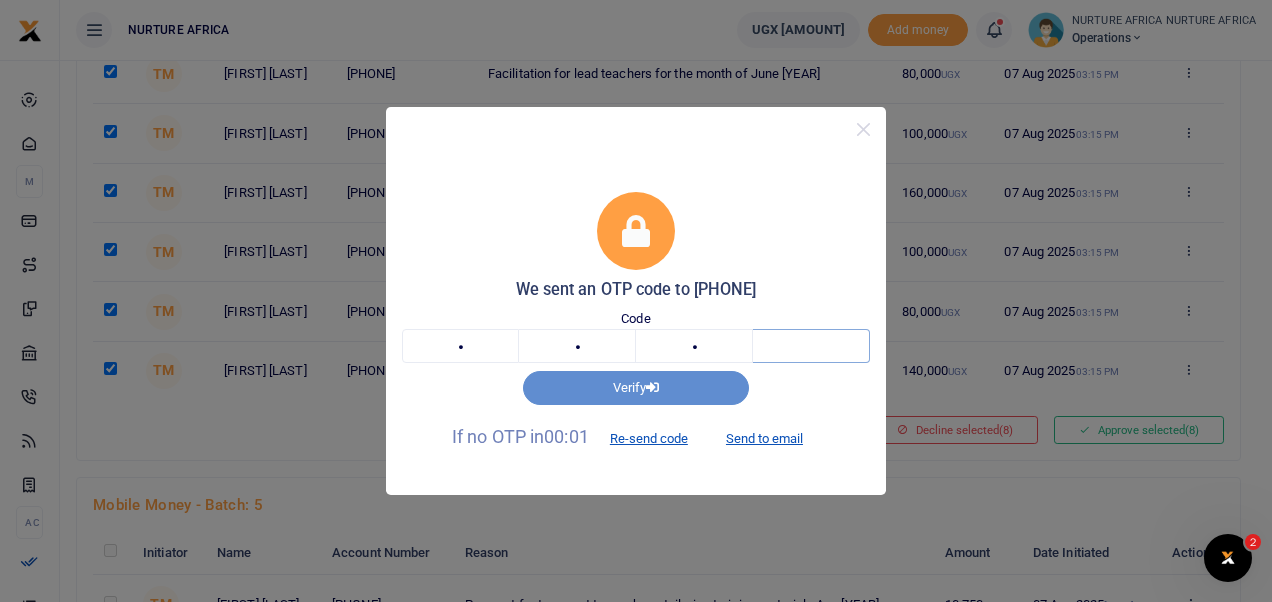 type on "5" 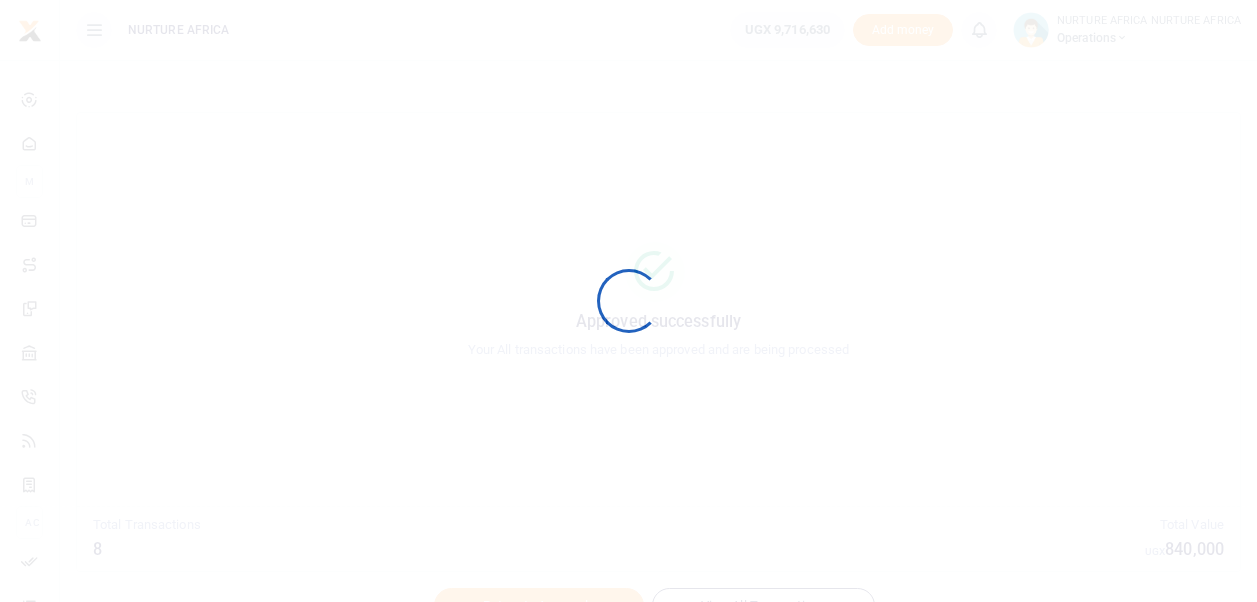 scroll, scrollTop: 0, scrollLeft: 0, axis: both 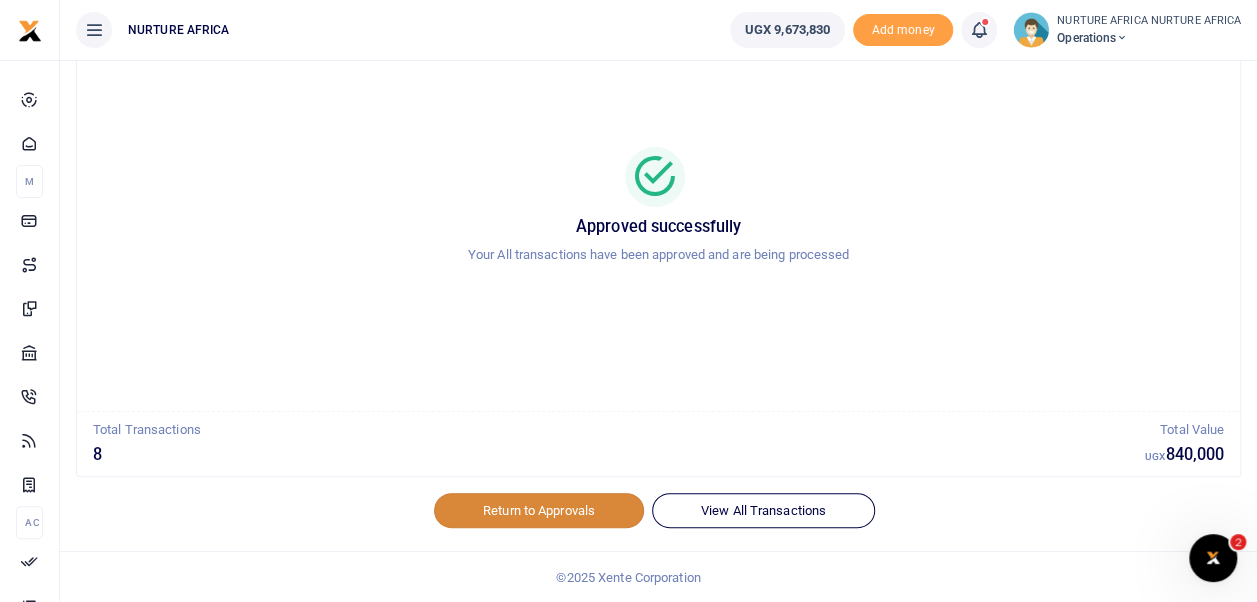 click on "Return to Approvals" at bounding box center [539, 510] 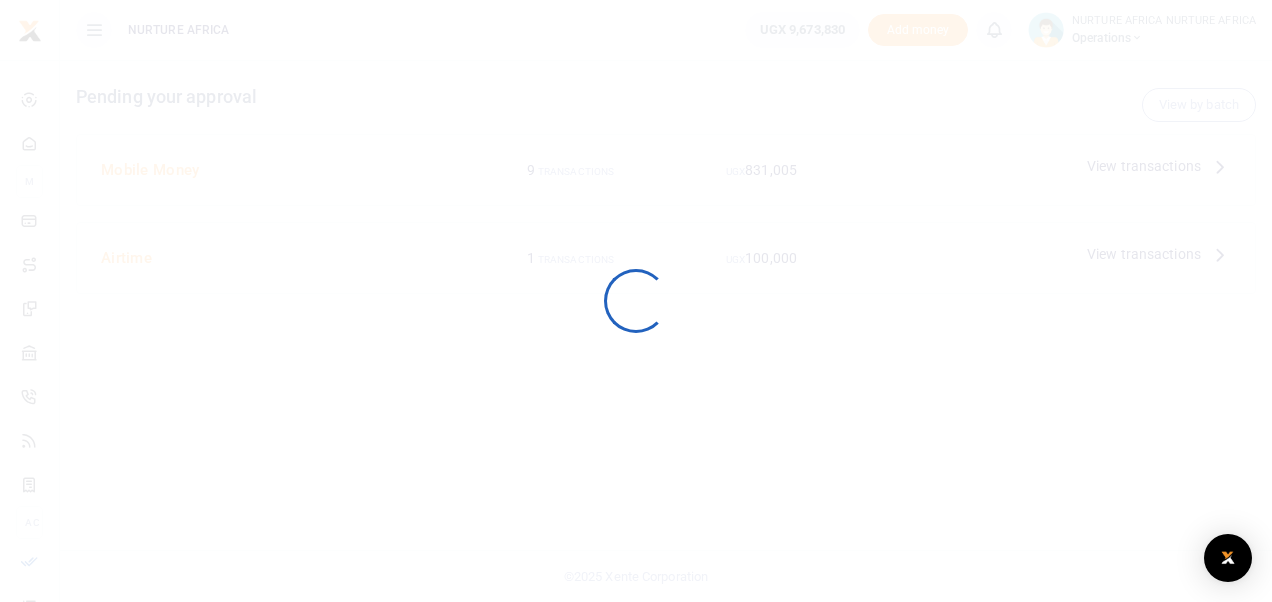 scroll, scrollTop: 0, scrollLeft: 0, axis: both 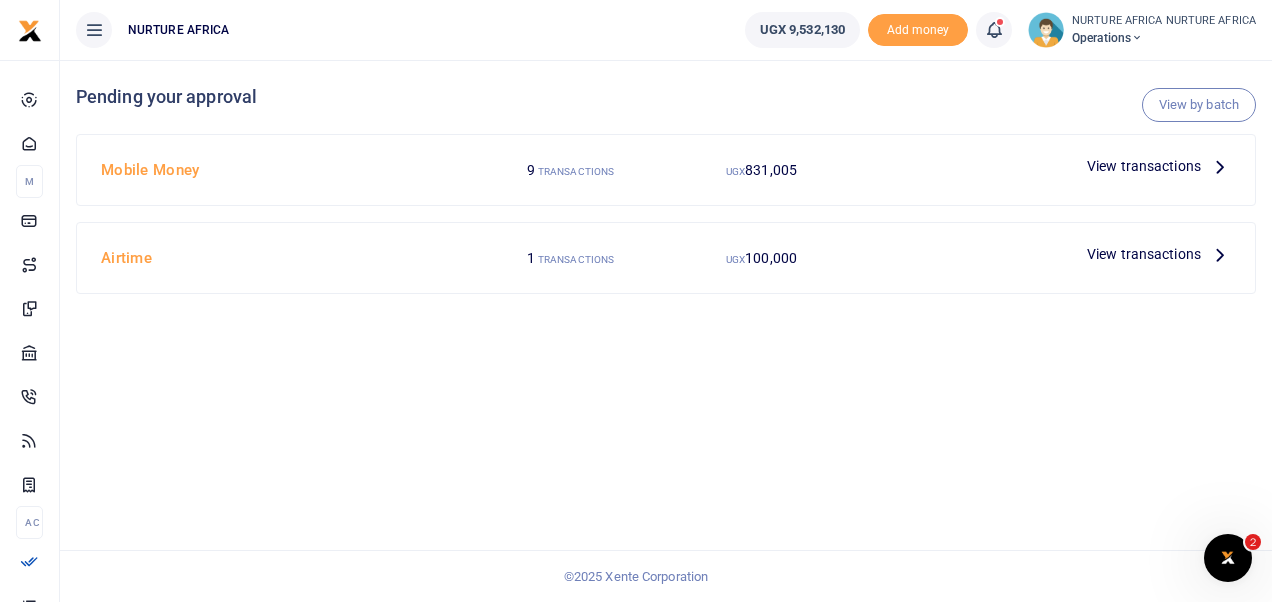 click on "View transactions" at bounding box center [1144, 166] 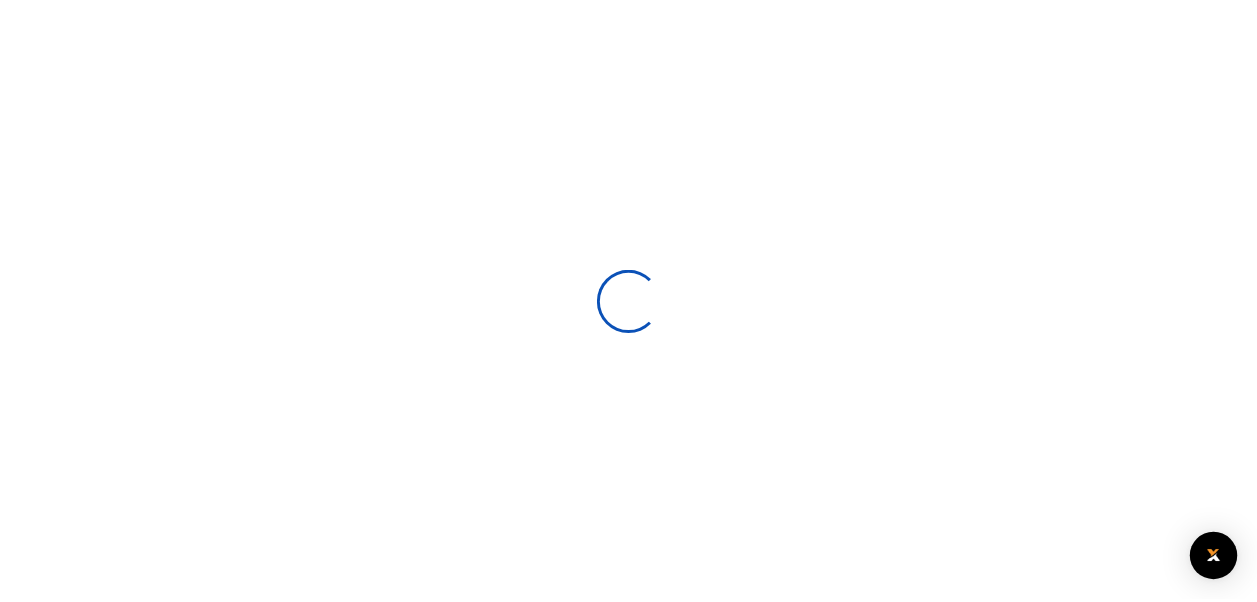 scroll, scrollTop: 0, scrollLeft: 0, axis: both 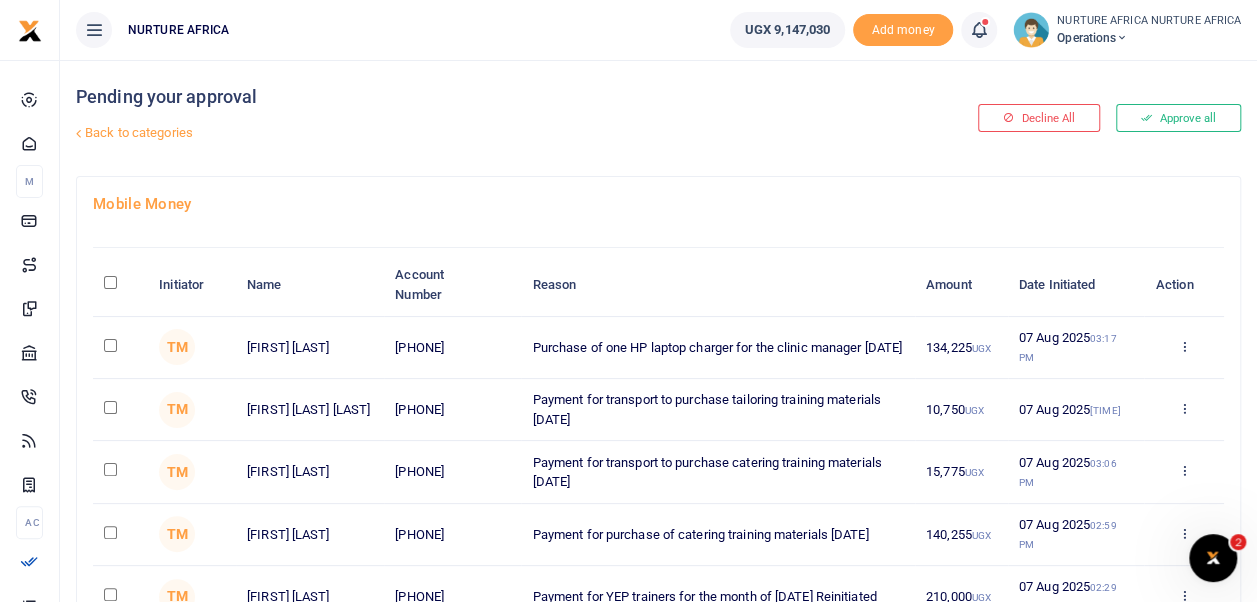 click at bounding box center [110, 345] 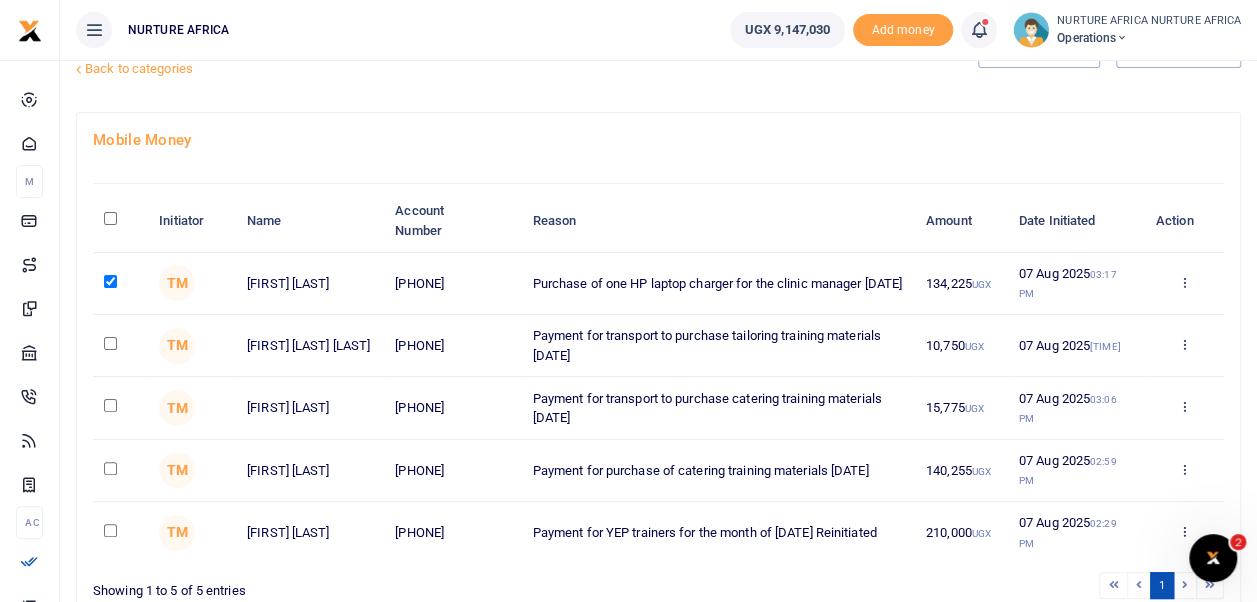 scroll, scrollTop: 71, scrollLeft: 0, axis: vertical 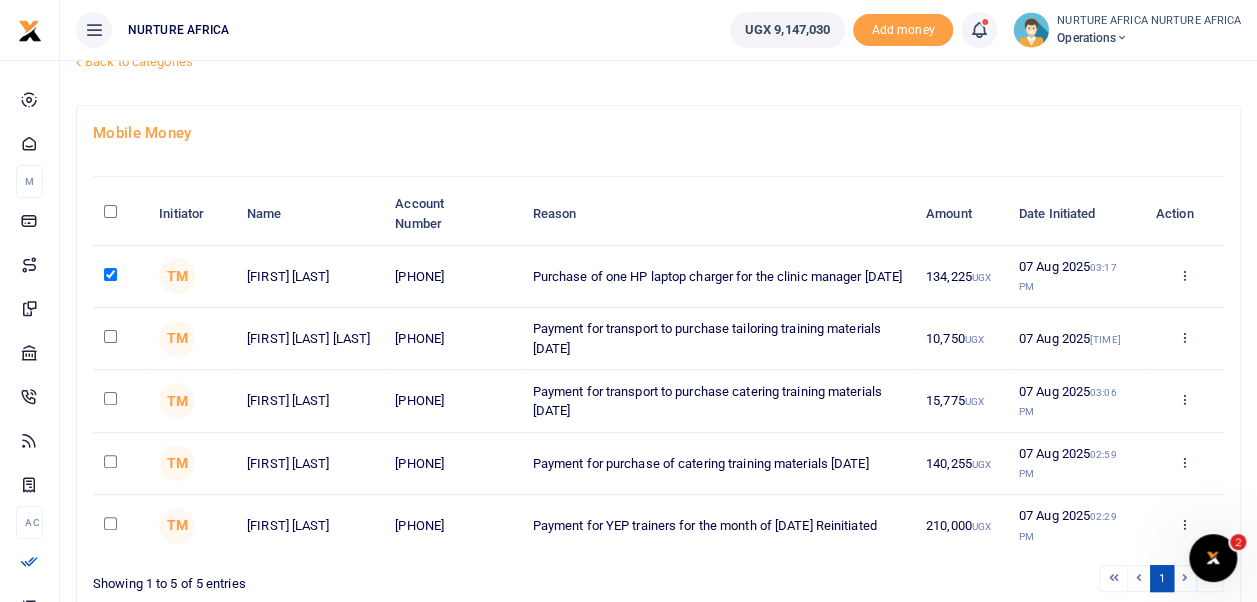 click at bounding box center [110, 336] 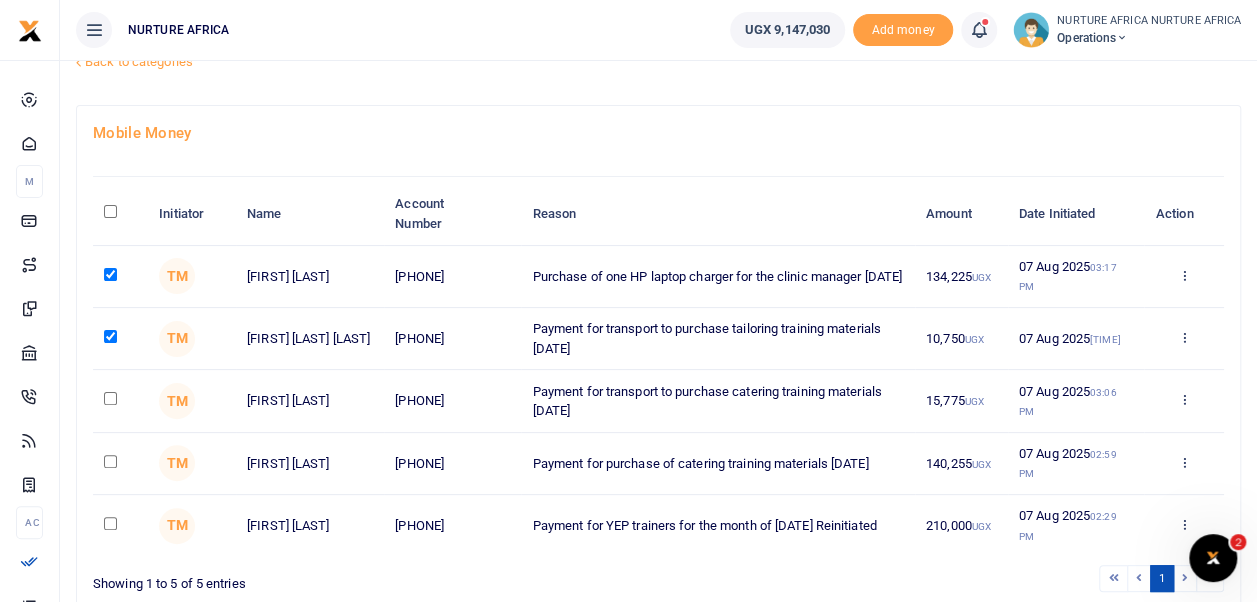 click at bounding box center [110, 398] 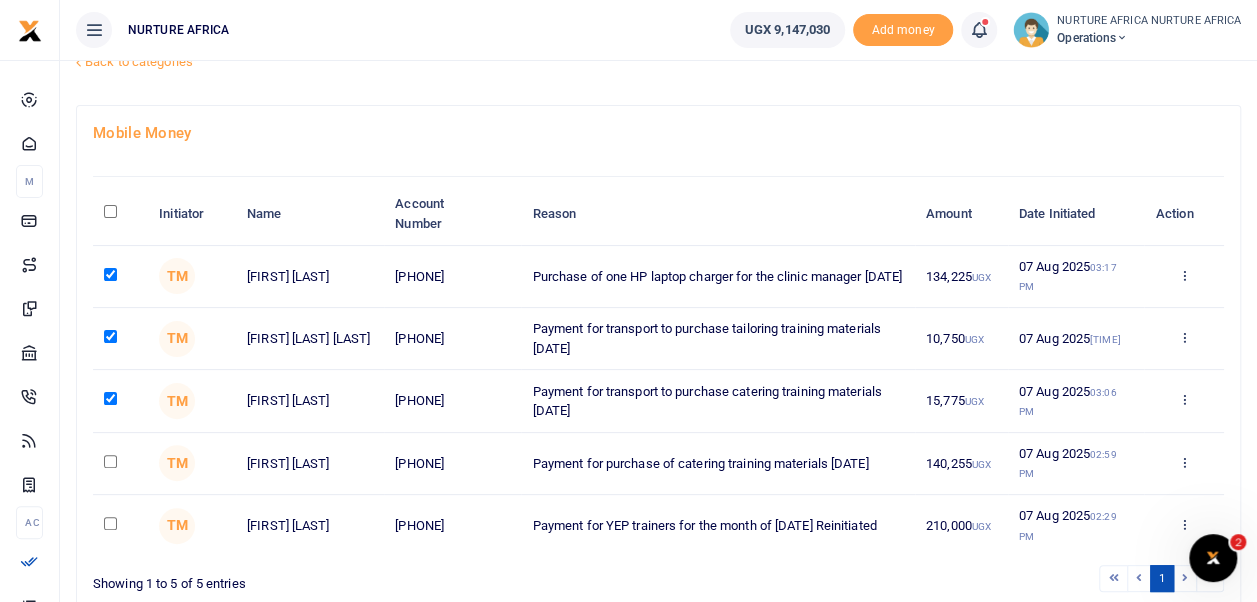 click at bounding box center (110, 461) 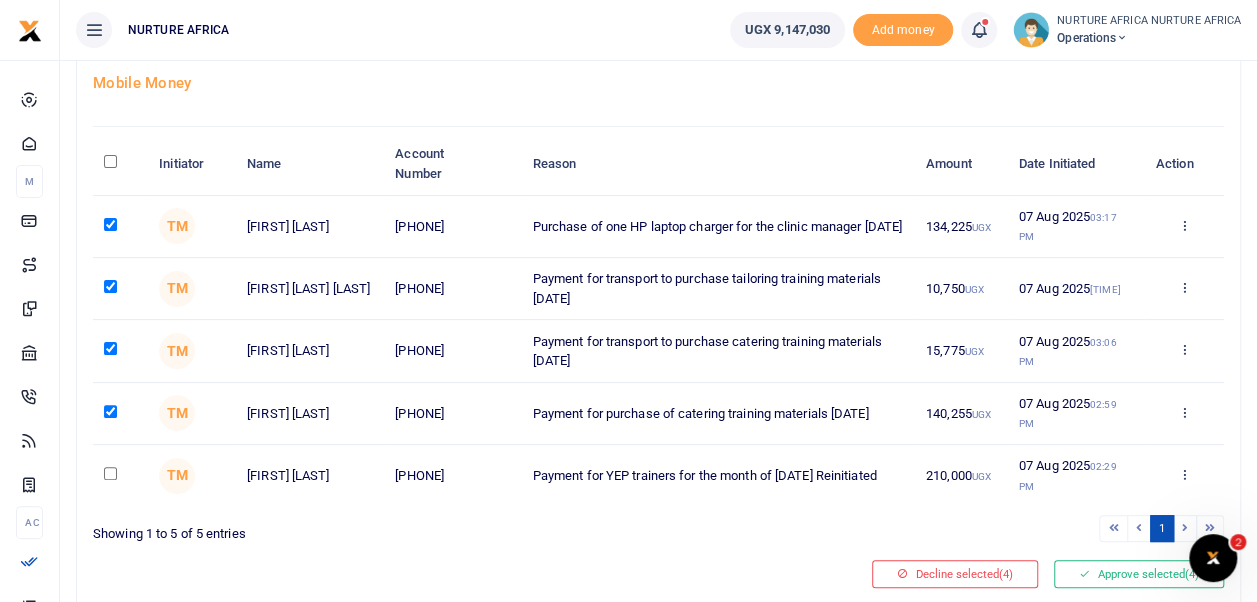 scroll, scrollTop: 167, scrollLeft: 0, axis: vertical 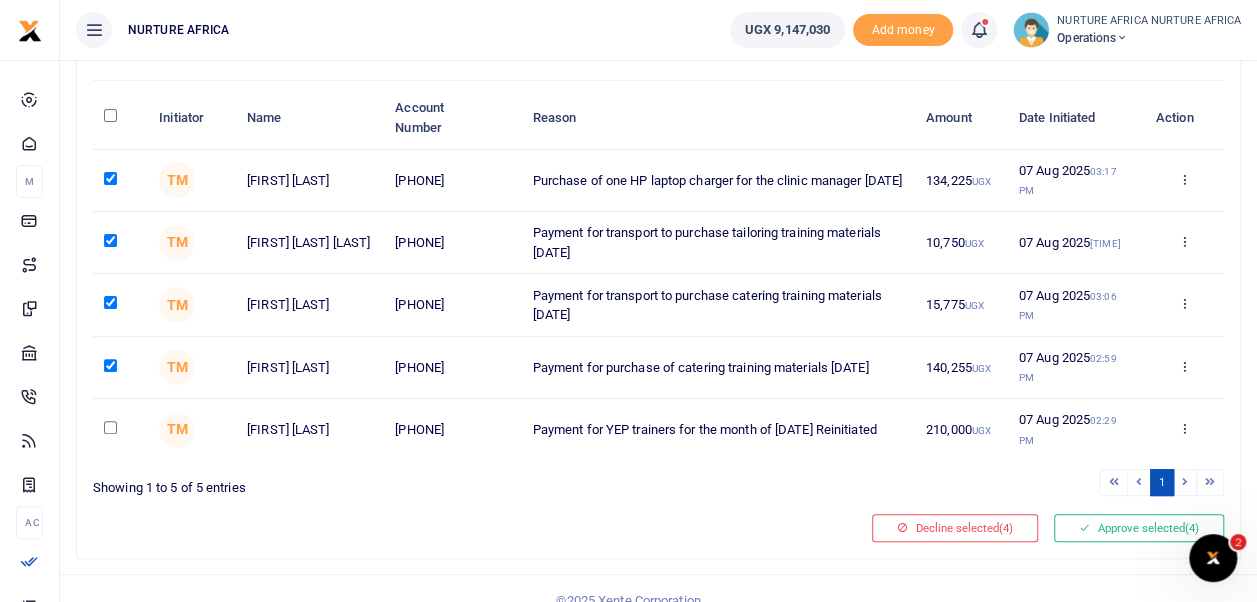 click on "Approve selected  (4)" at bounding box center (1139, 528) 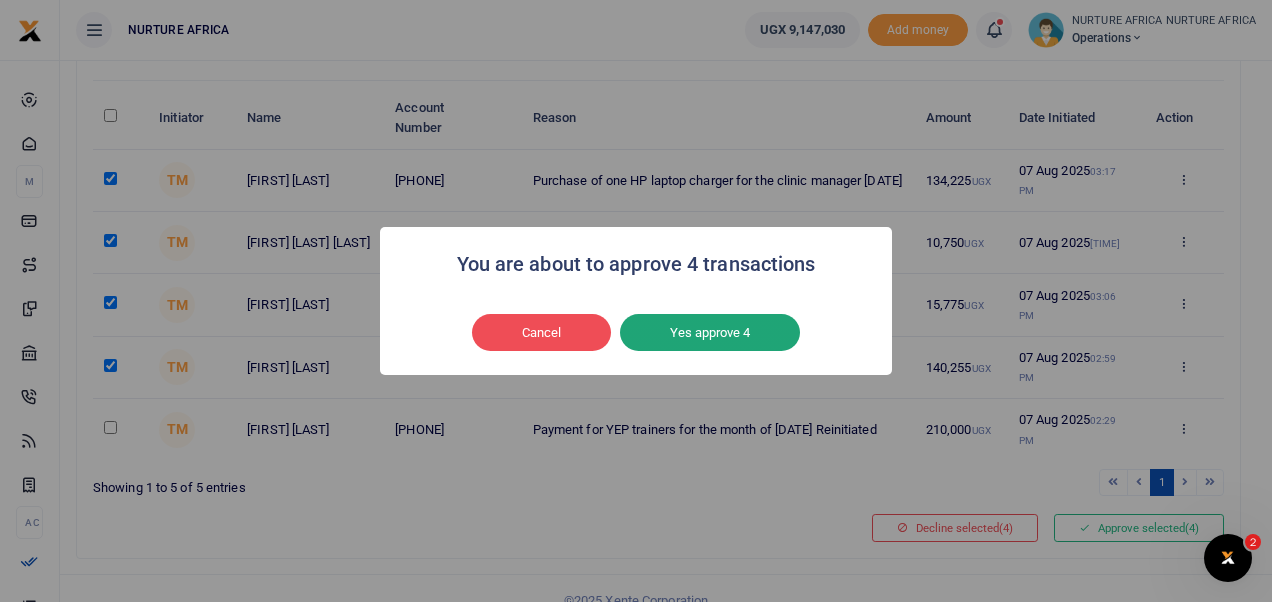 click on "Yes approve 4" at bounding box center [710, 333] 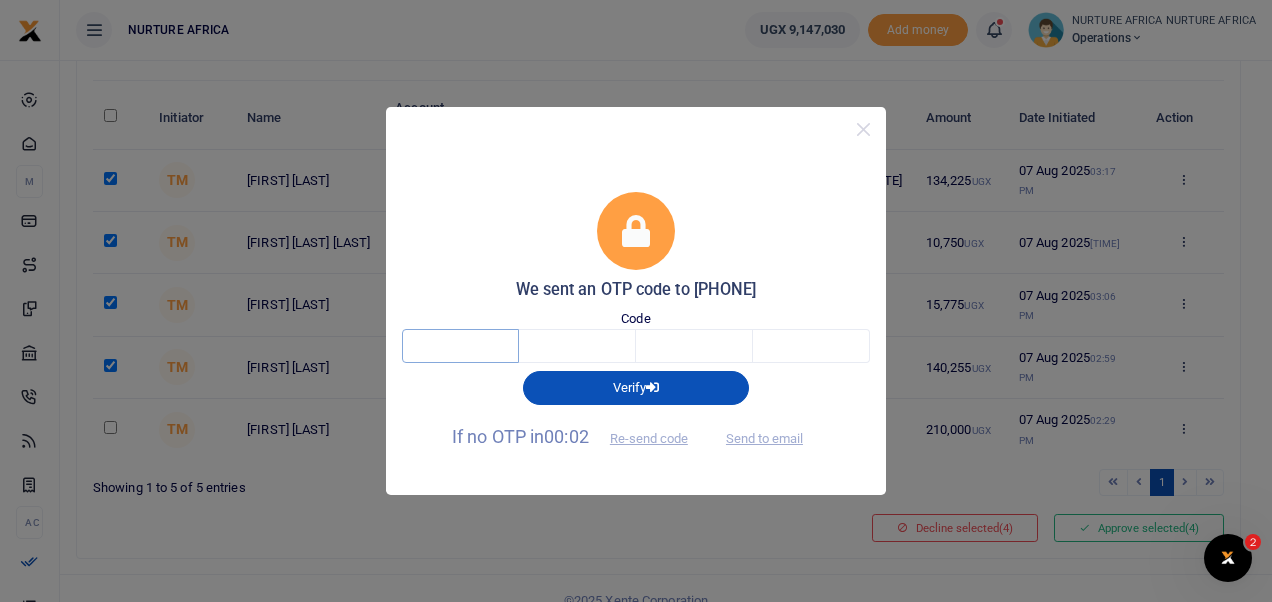 click at bounding box center (460, 346) 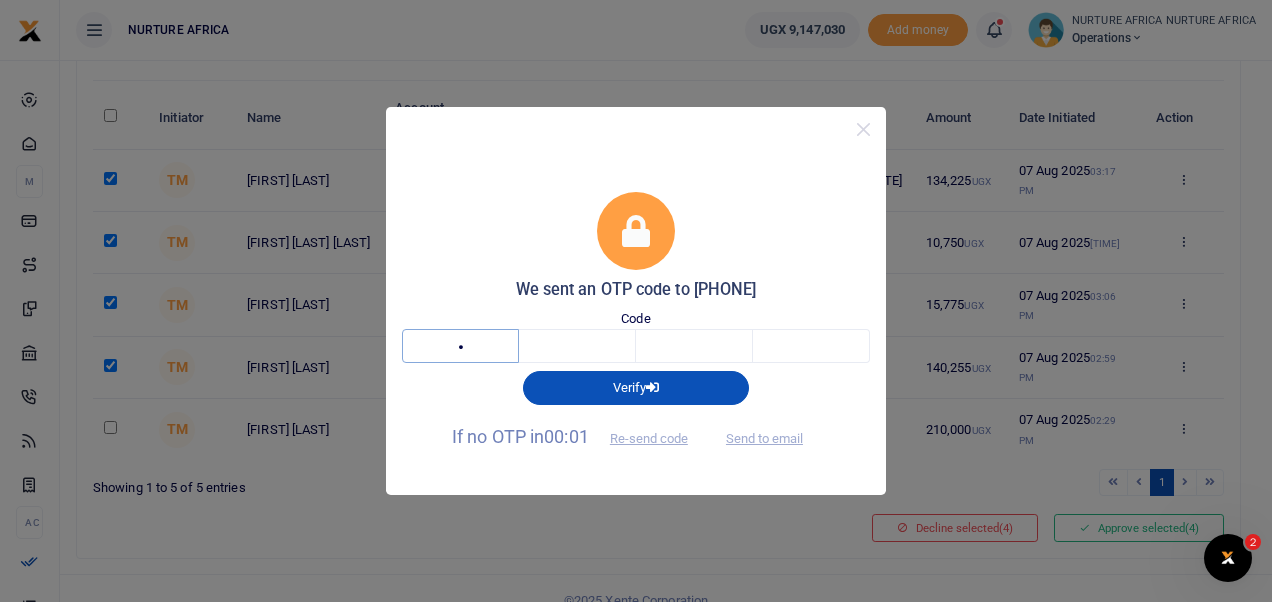 type on "3" 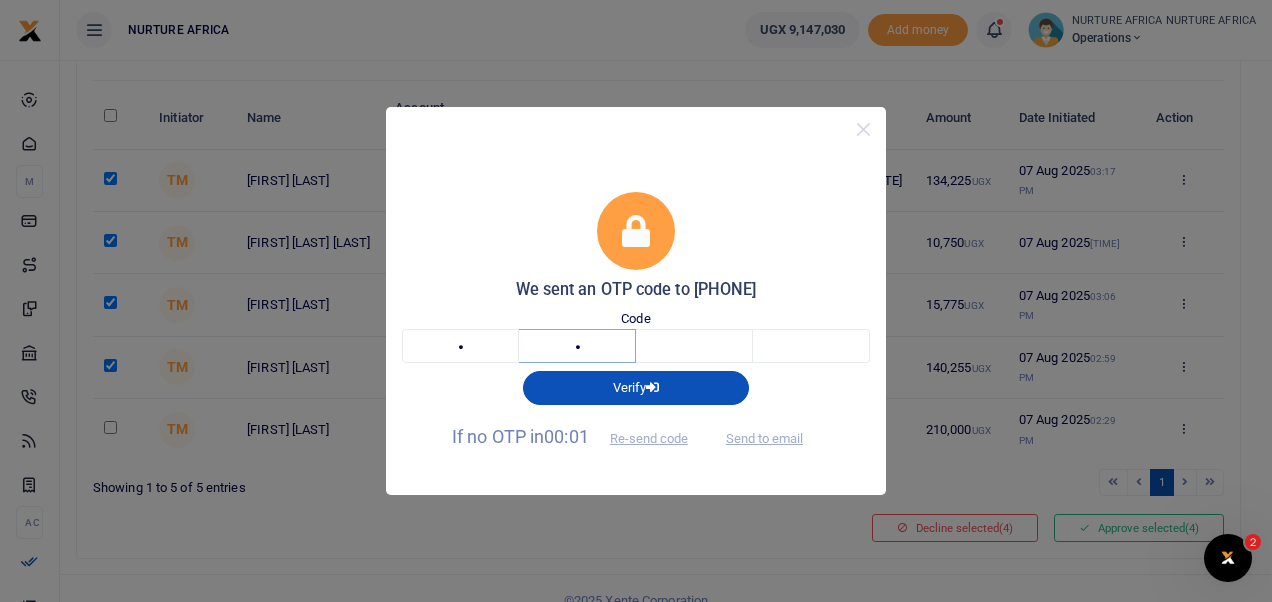 type on "3" 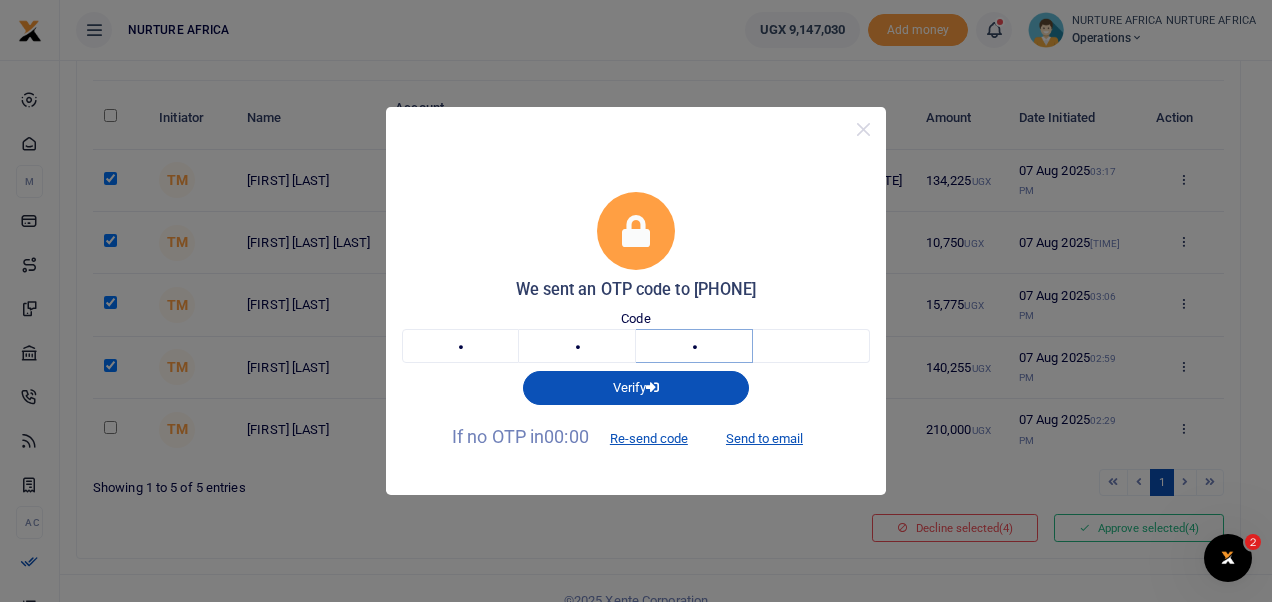 type on "0" 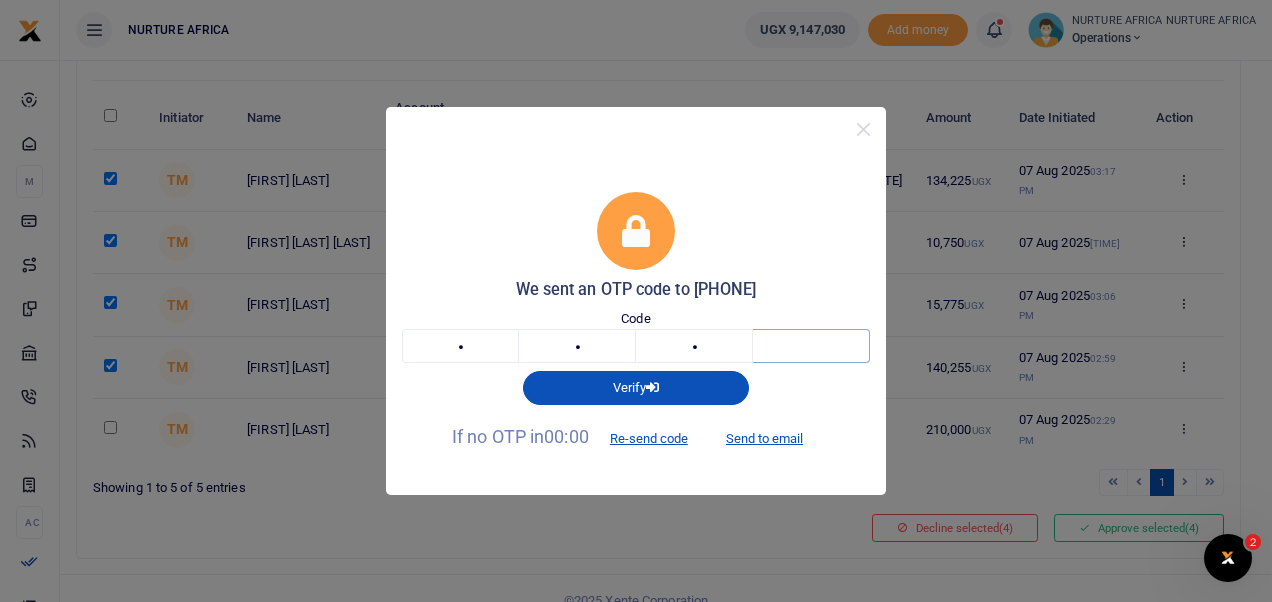 type on "6" 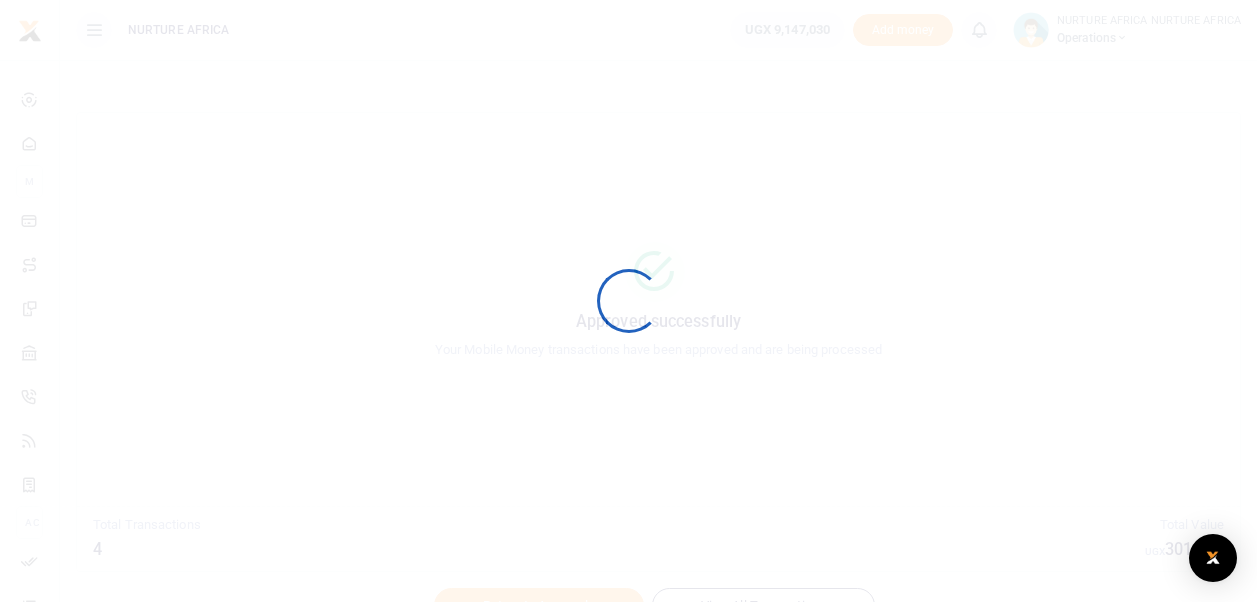 scroll, scrollTop: 0, scrollLeft: 0, axis: both 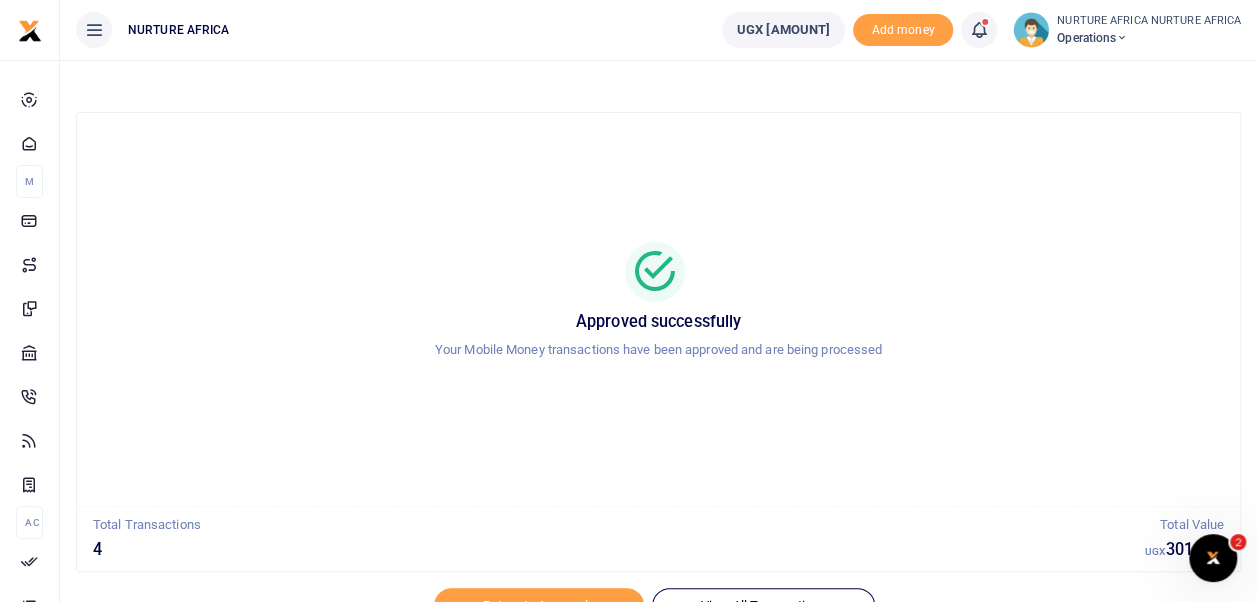 click at bounding box center (979, 30) 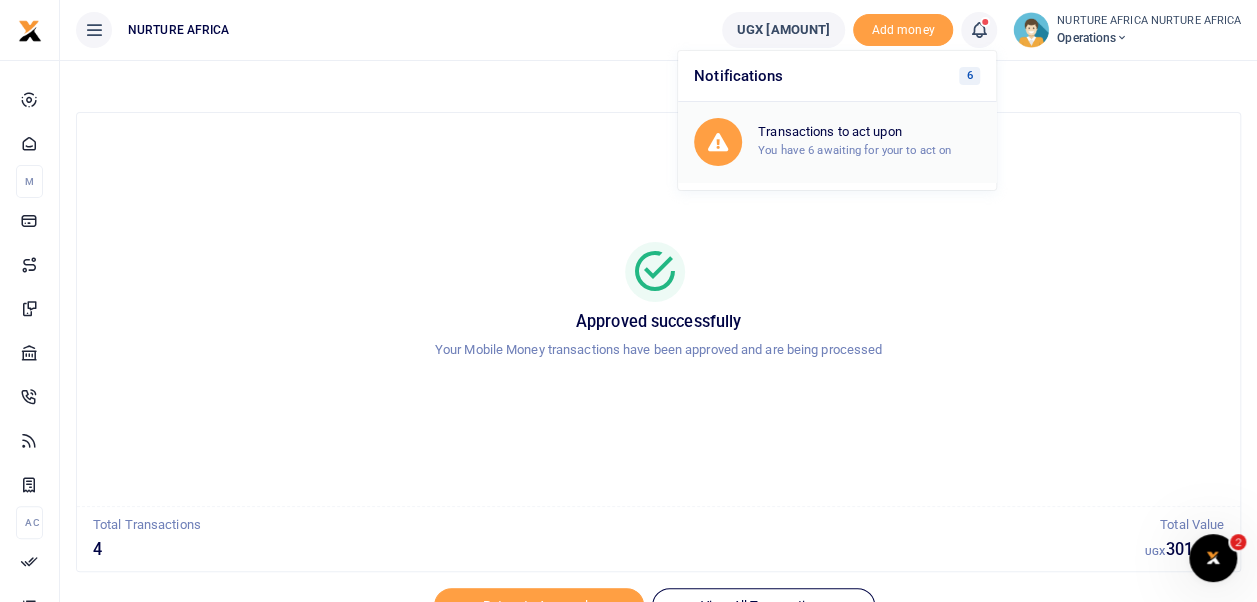 click on "You have 6 awaiting for your to act on" at bounding box center [854, 150] 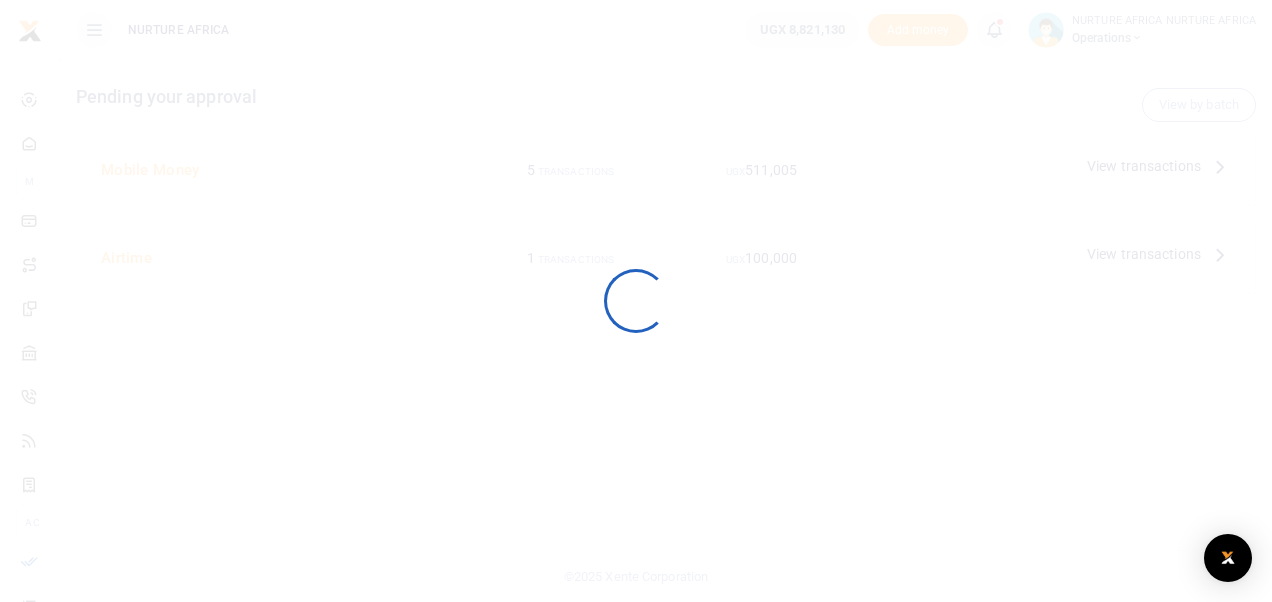 scroll, scrollTop: 0, scrollLeft: 0, axis: both 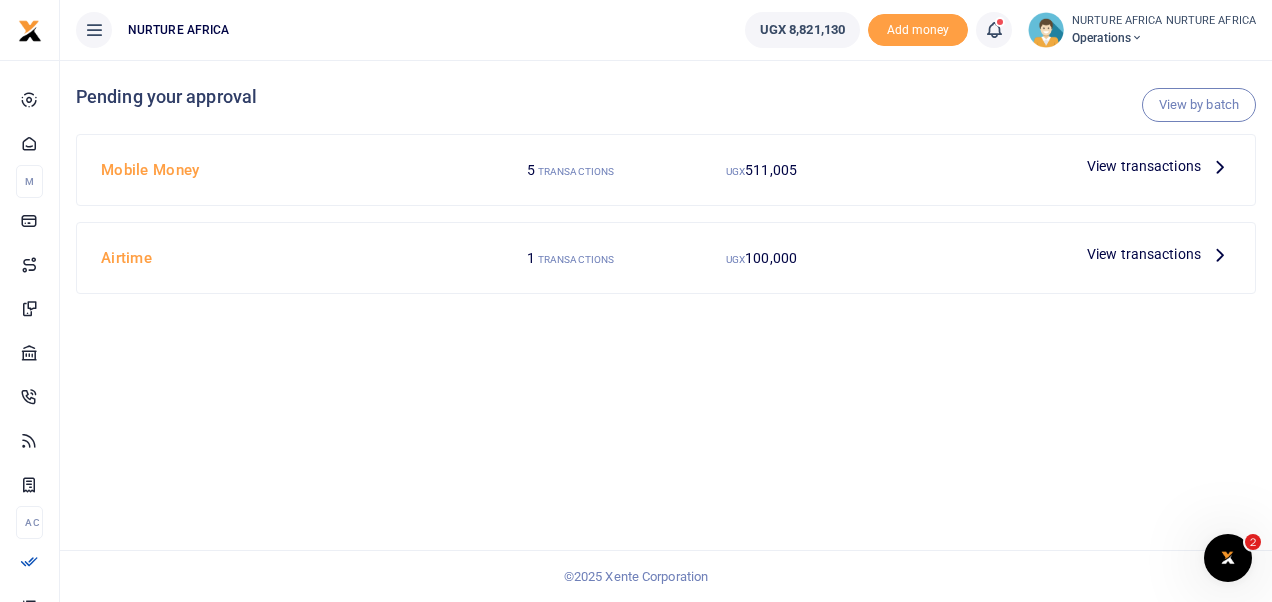 click on "View transactions" at bounding box center (1144, 254) 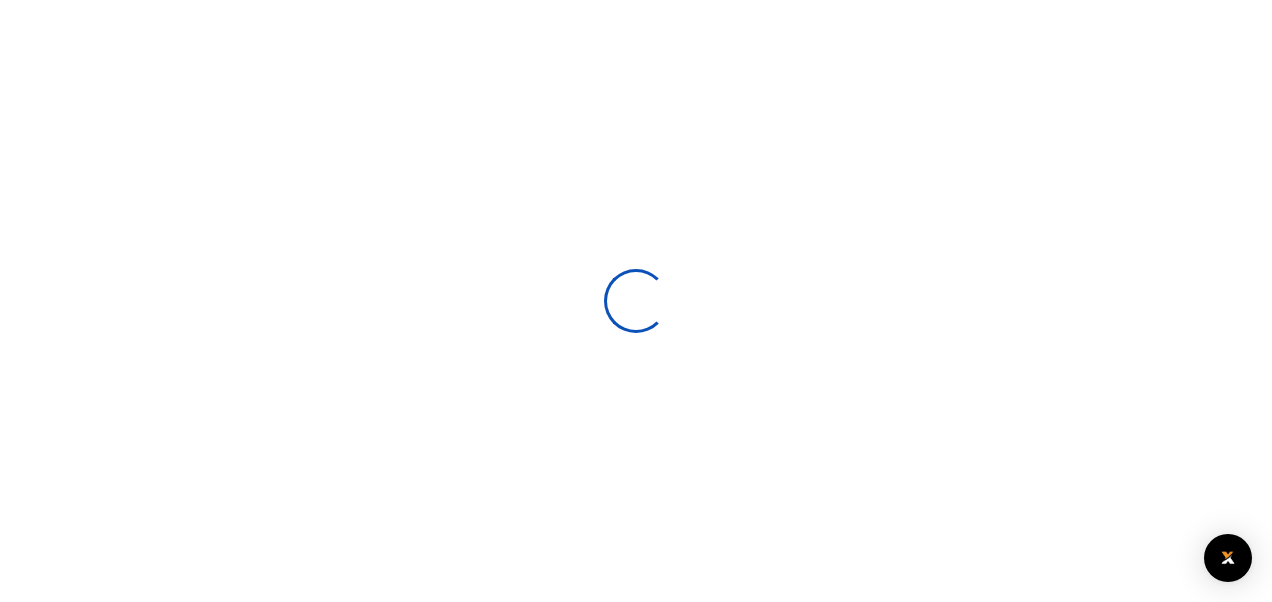 scroll, scrollTop: 0, scrollLeft: 0, axis: both 